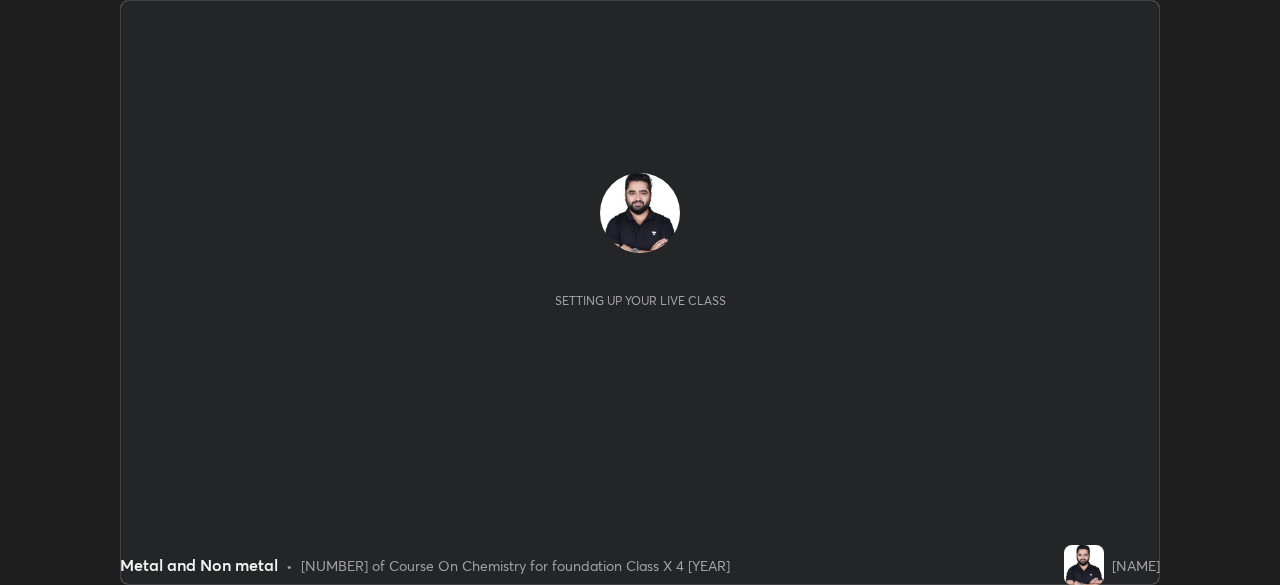 scroll, scrollTop: 0, scrollLeft: 0, axis: both 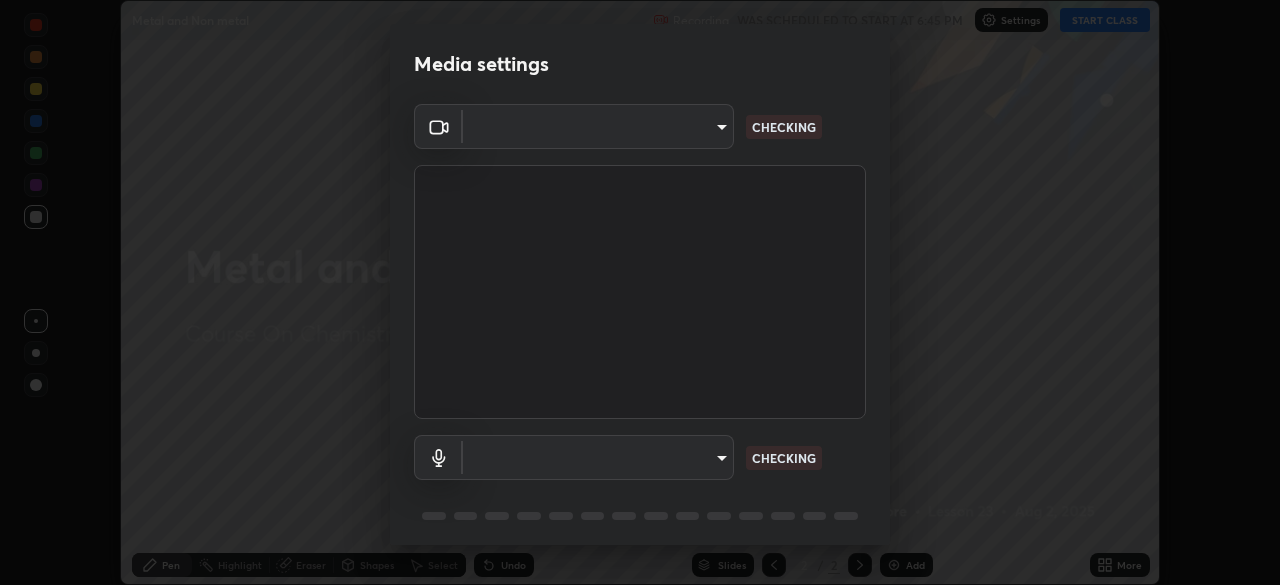 type on "2922603da7ebe9b0d31c3dd76866d17a0c7863dadb4cc3b886848c43bf4b2d00" 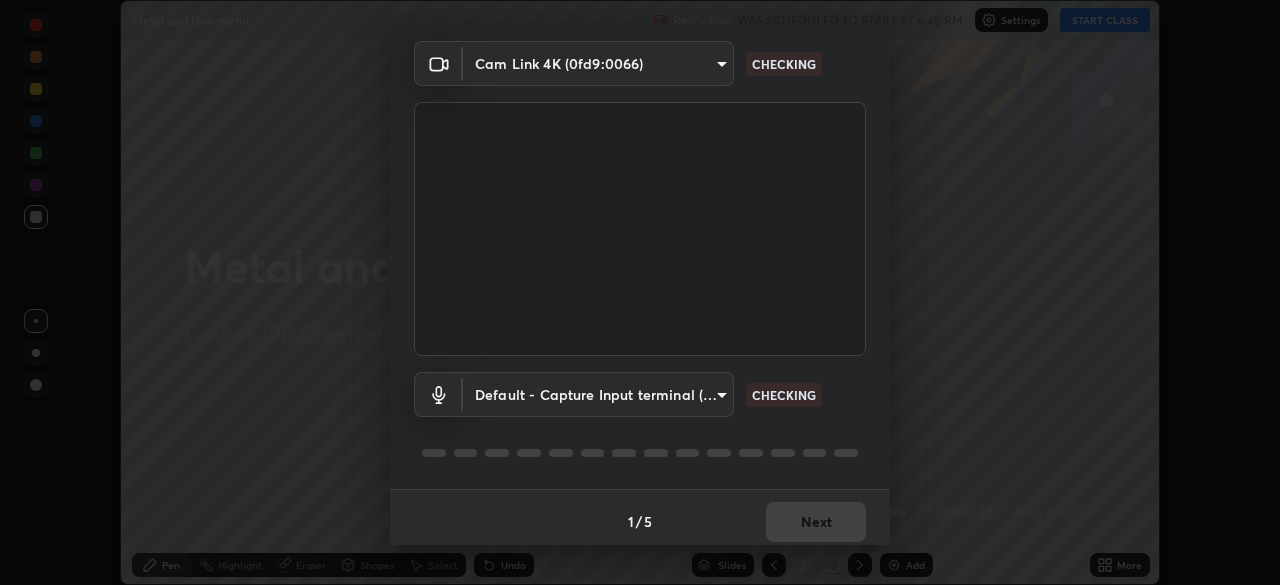 scroll, scrollTop: 71, scrollLeft: 0, axis: vertical 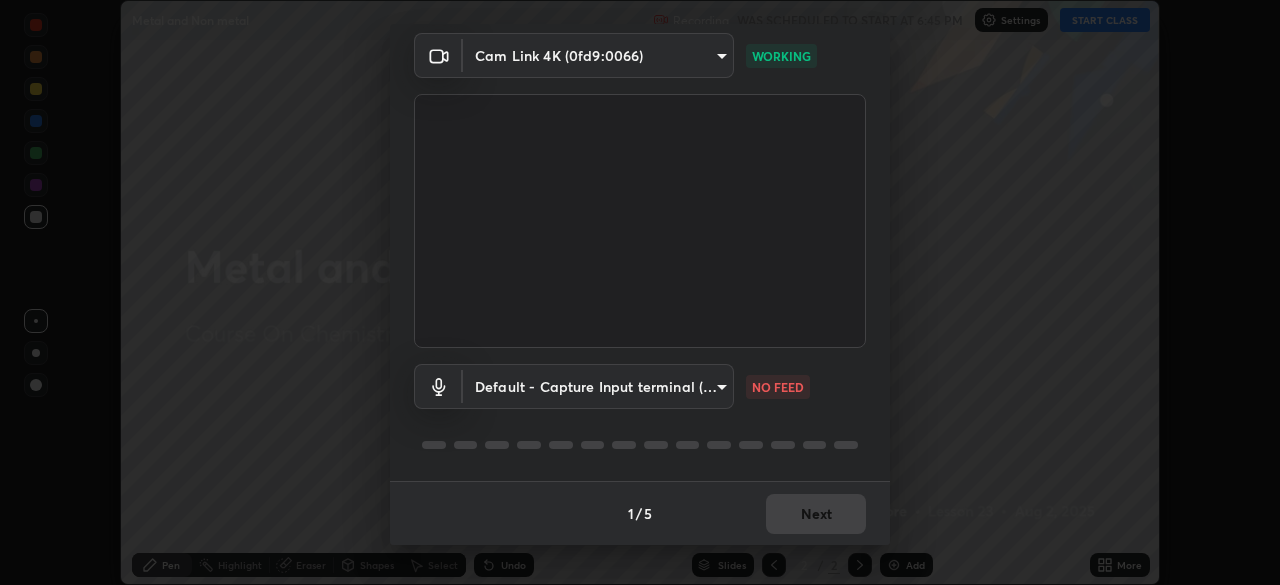 click on "Erase all Metal and Non metal Recording WAS SCHEDULED TO START AT [TIME] Settings START CLASS Setting up your live class Metal and Non metal • [NUMBER] of Course On Chemistry for foundation Class X 4 [YEAR] [NAME] Pen Highlight Eraser Shapes Select Undo Slides 2 / 2 Add More No doubts shared Encourage your learners to ask a doubt for better clarity Report an issue Reason for reporting Buffering Chat not working Audio - Video sync issue Educator video quality low ​ Attach an image Report Media settings Cam Link 4K ([HEX]) [HASH] WORKING Default - Capture Input terminal (Digital Array MIC) default NO FEED 1 / 5 Next" at bounding box center (640, 292) 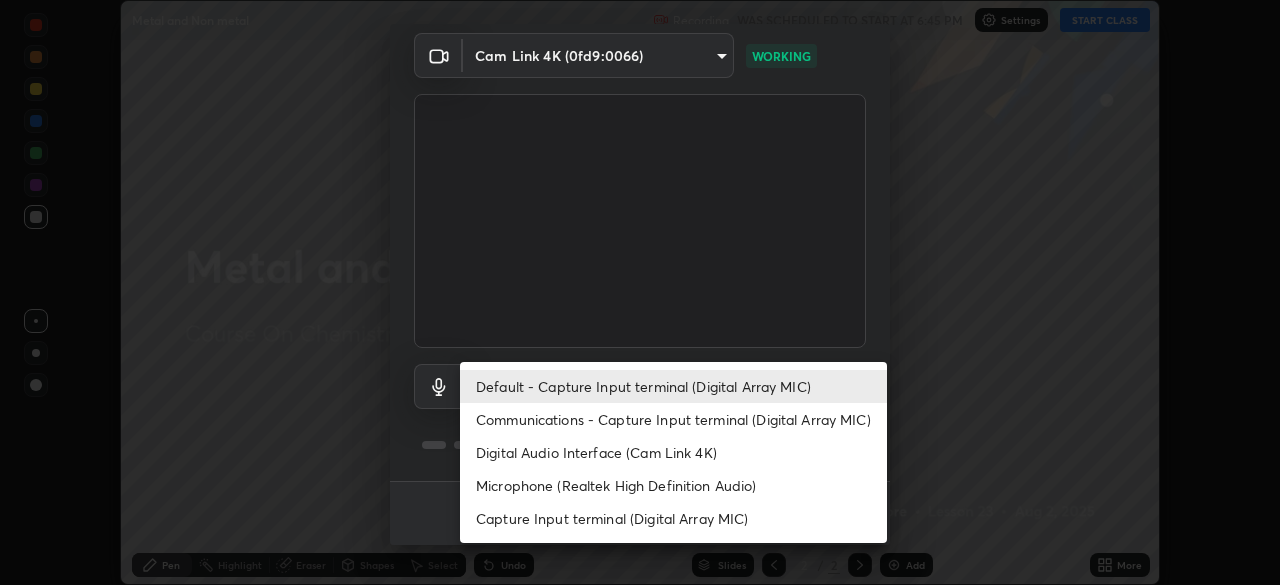 click on "Communications - Capture Input terminal (Digital Array MIC)" at bounding box center [673, 419] 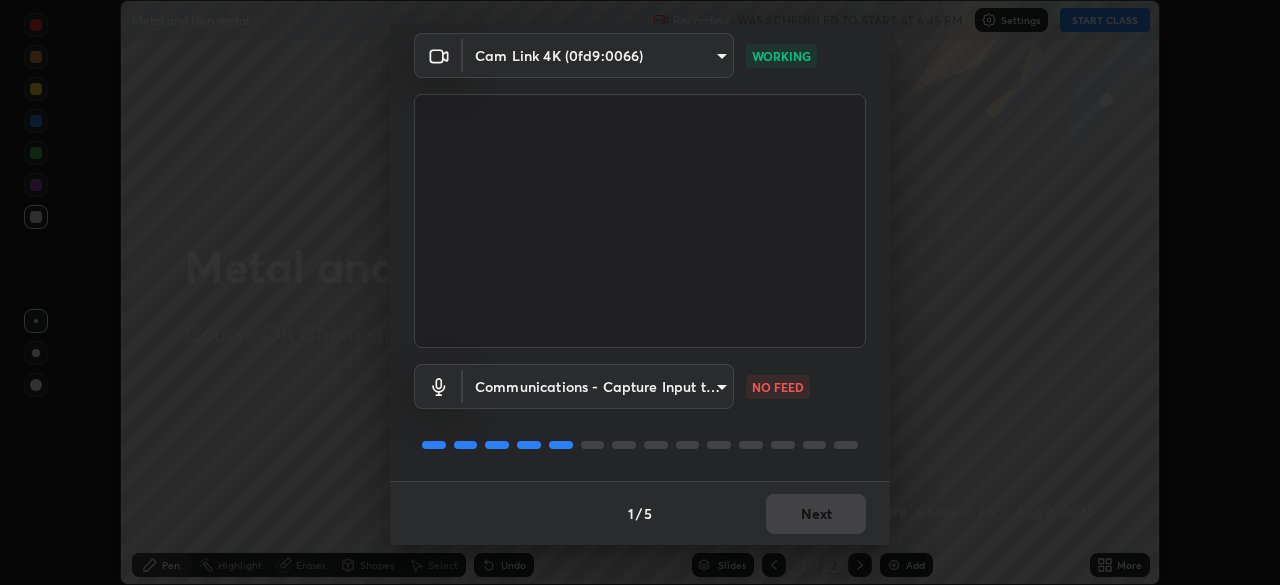 click at bounding box center [640, 445] 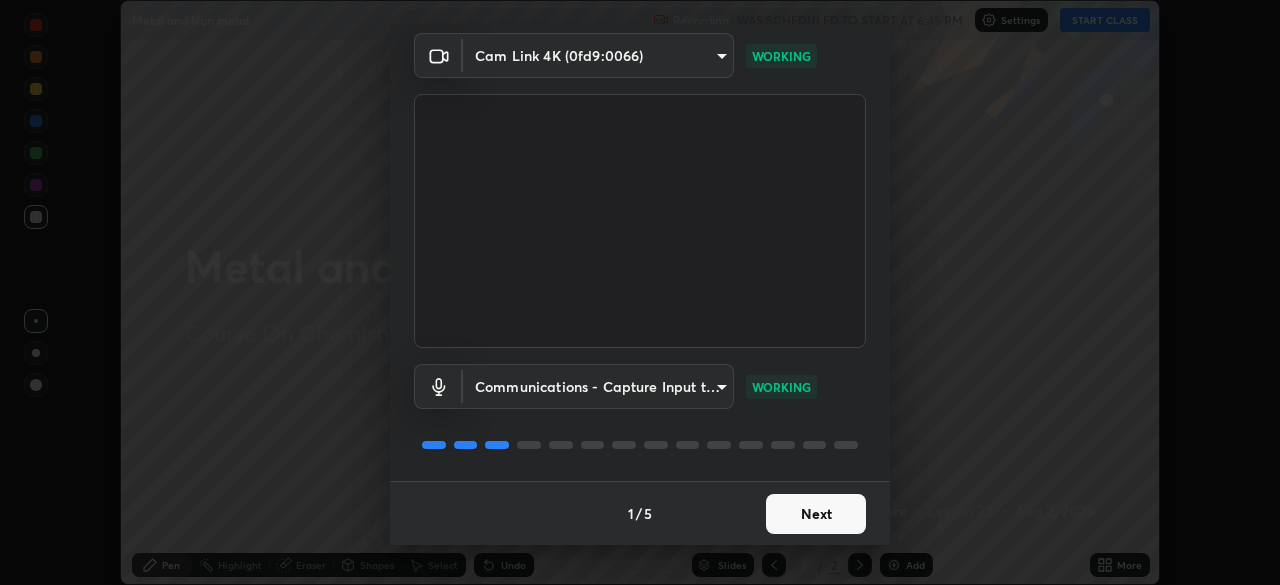 click on "Next" at bounding box center [816, 514] 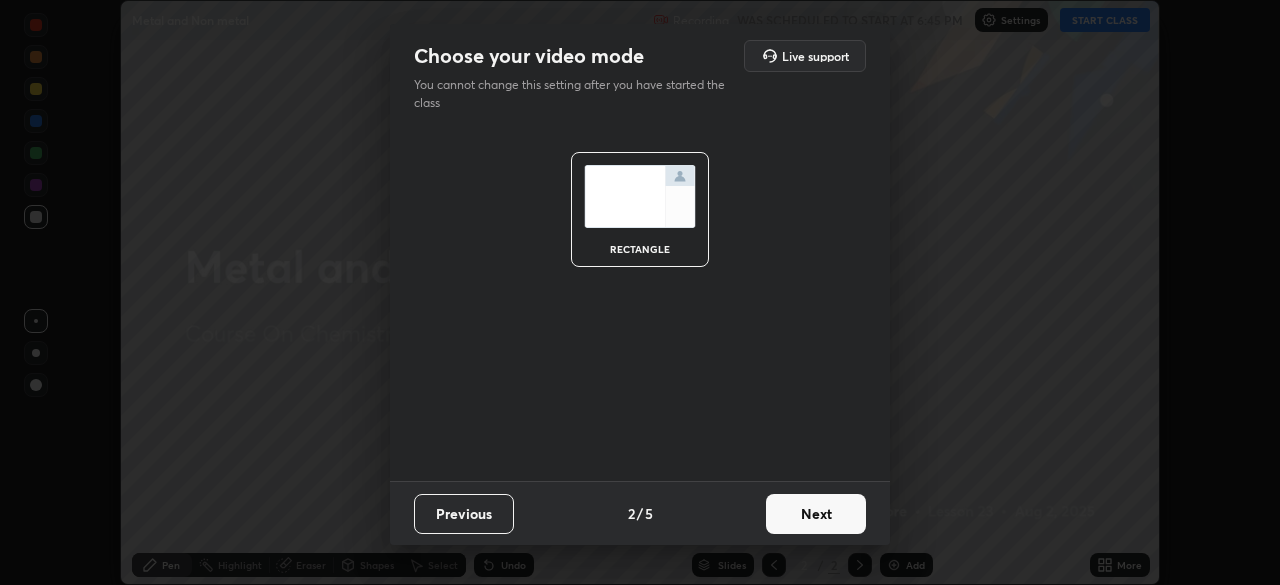 scroll, scrollTop: 0, scrollLeft: 0, axis: both 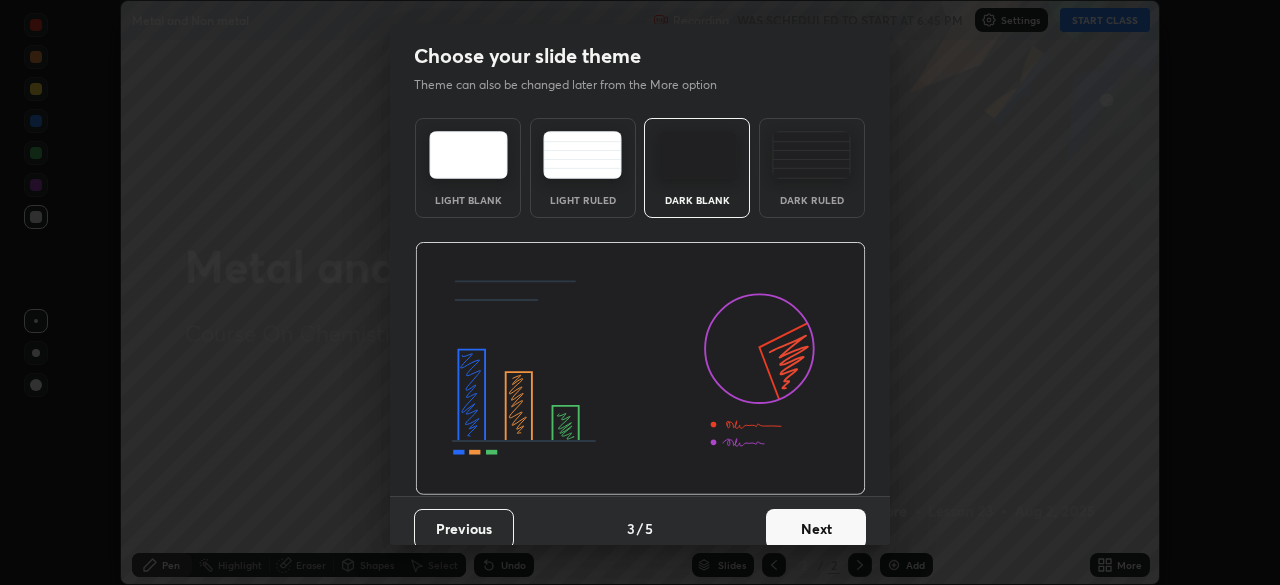 click on "Dark Ruled" at bounding box center (812, 168) 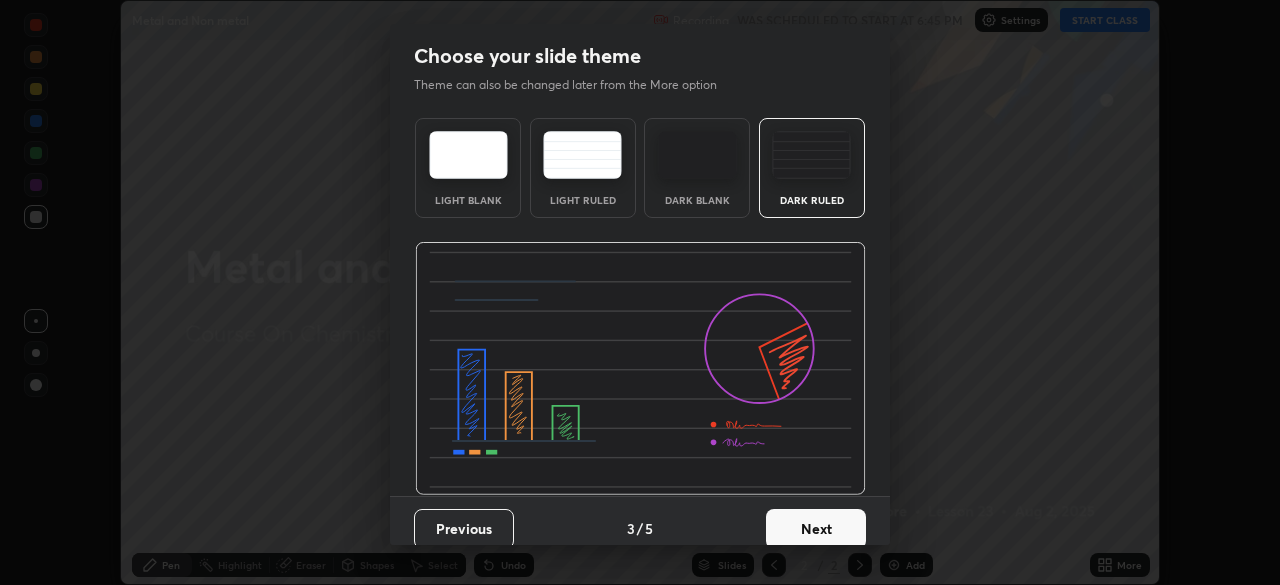 click on "Next" at bounding box center [816, 529] 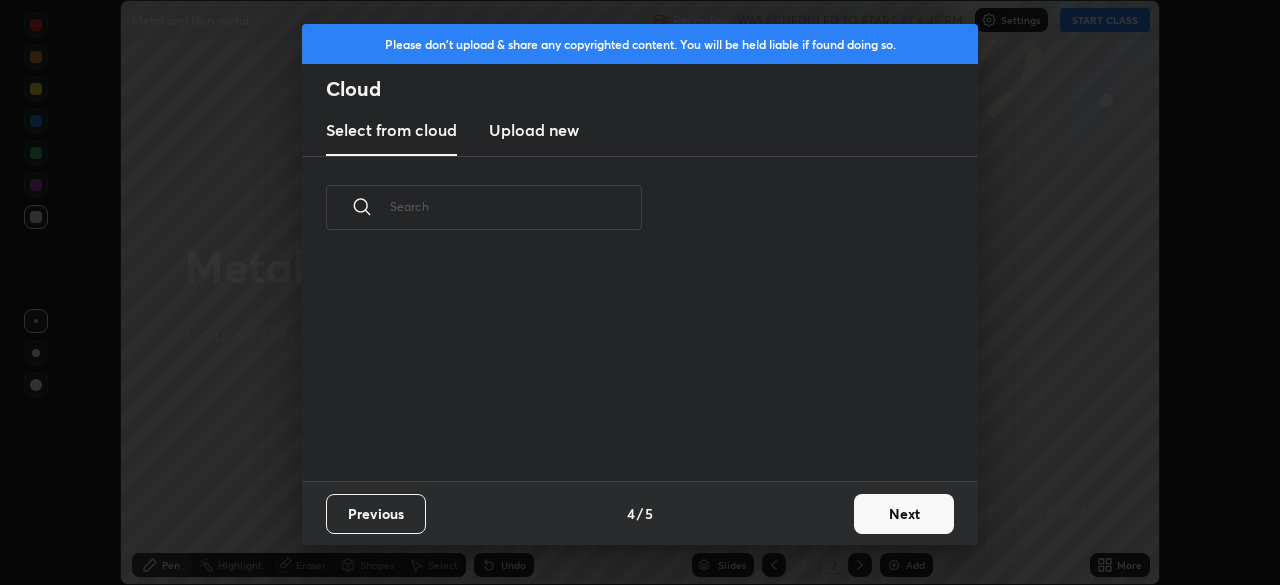 click on "Next" at bounding box center (904, 514) 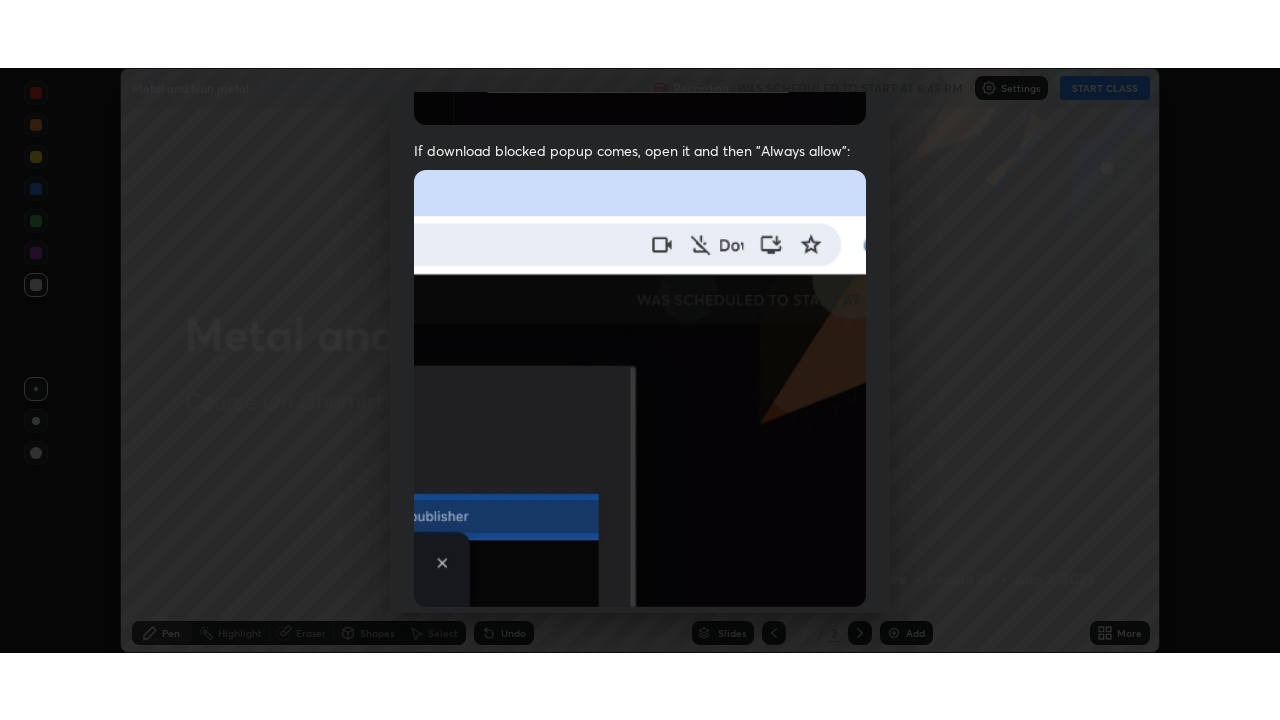 scroll, scrollTop: 479, scrollLeft: 0, axis: vertical 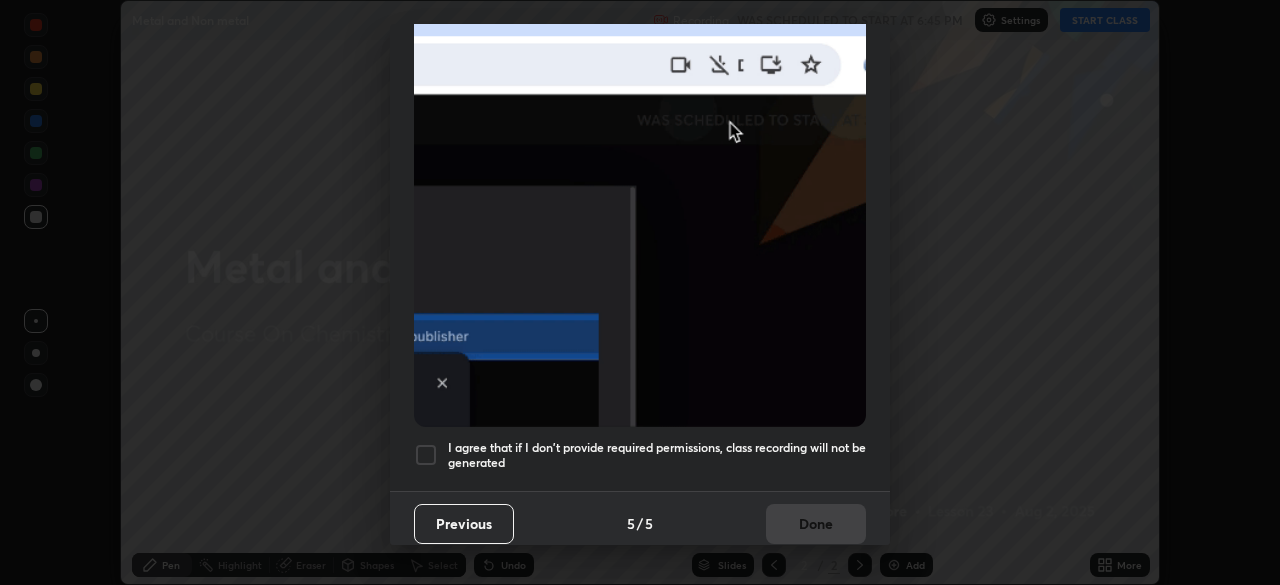 click on "I agree that if I don't provide required permissions, class recording will not be generated" at bounding box center (657, 455) 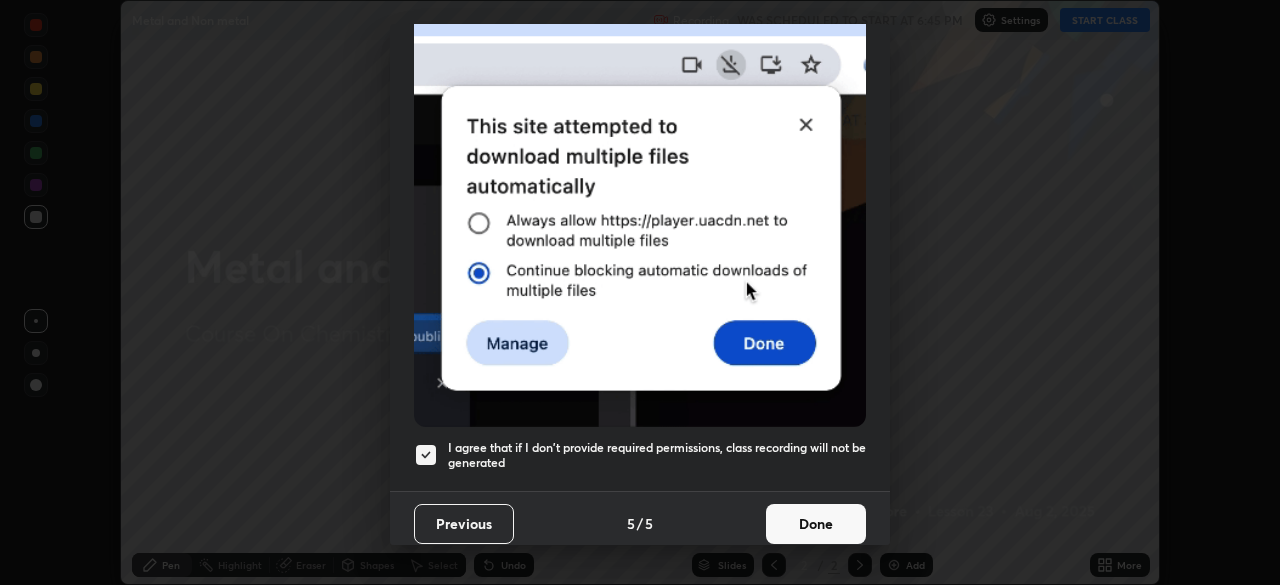 click on "Done" at bounding box center [816, 524] 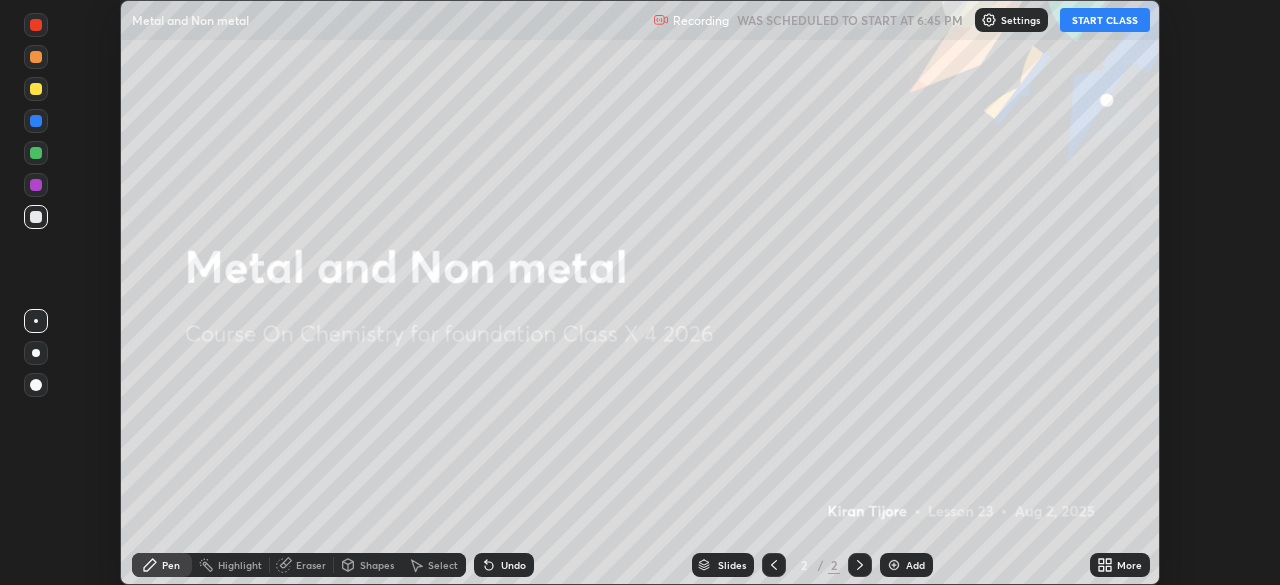 click on "START CLASS" at bounding box center [1105, 20] 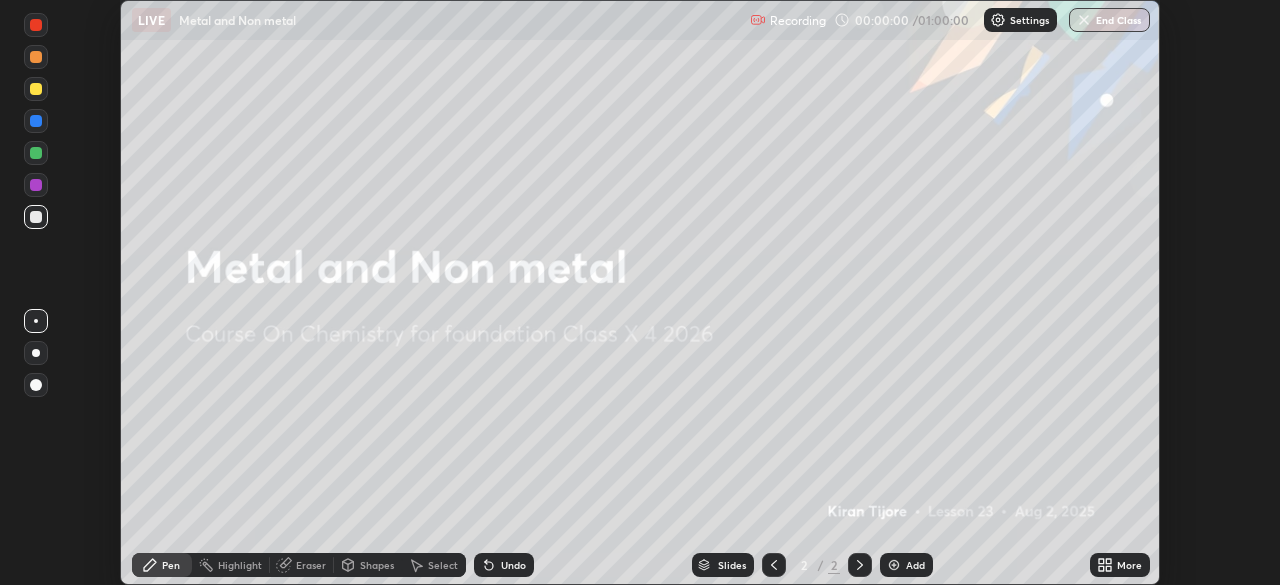 click 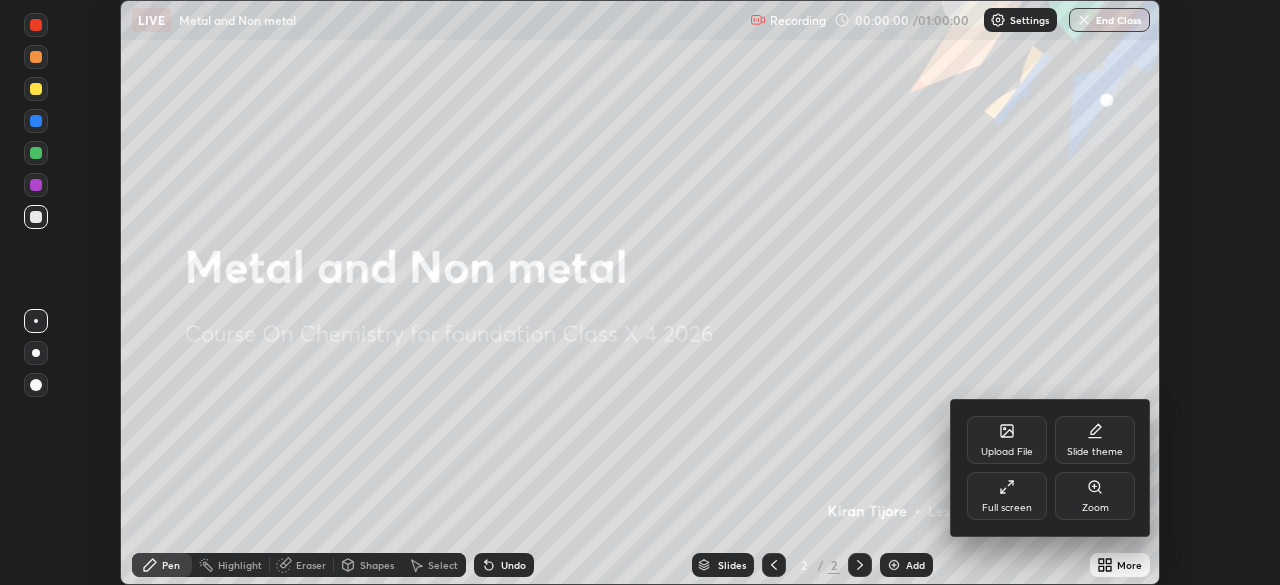 click on "Full screen" at bounding box center [1007, 496] 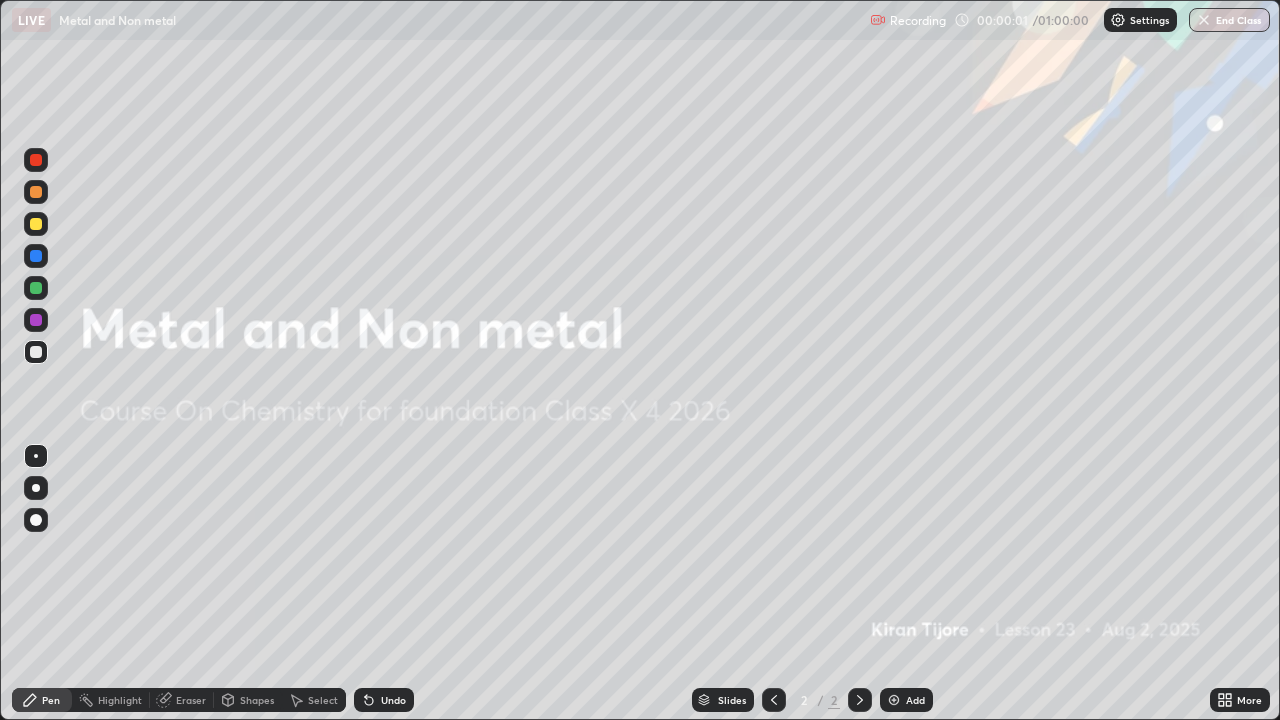 scroll, scrollTop: 99280, scrollLeft: 98720, axis: both 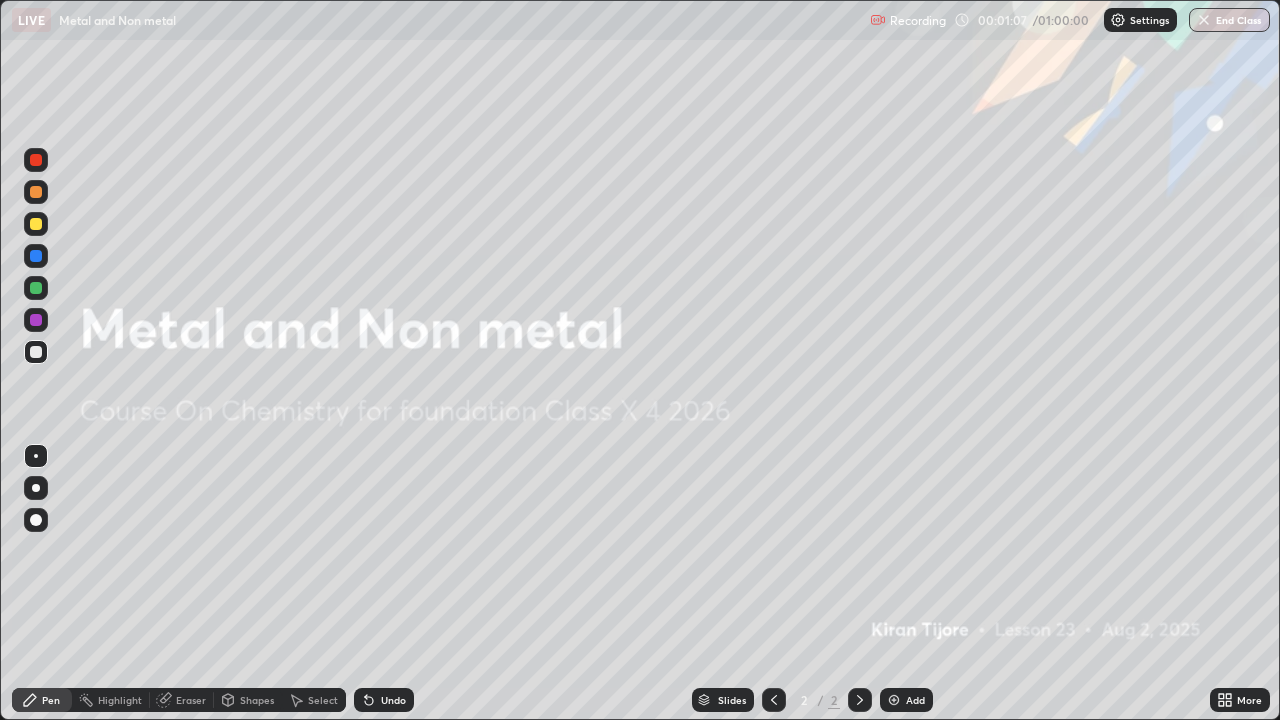 click at bounding box center (894, 700) 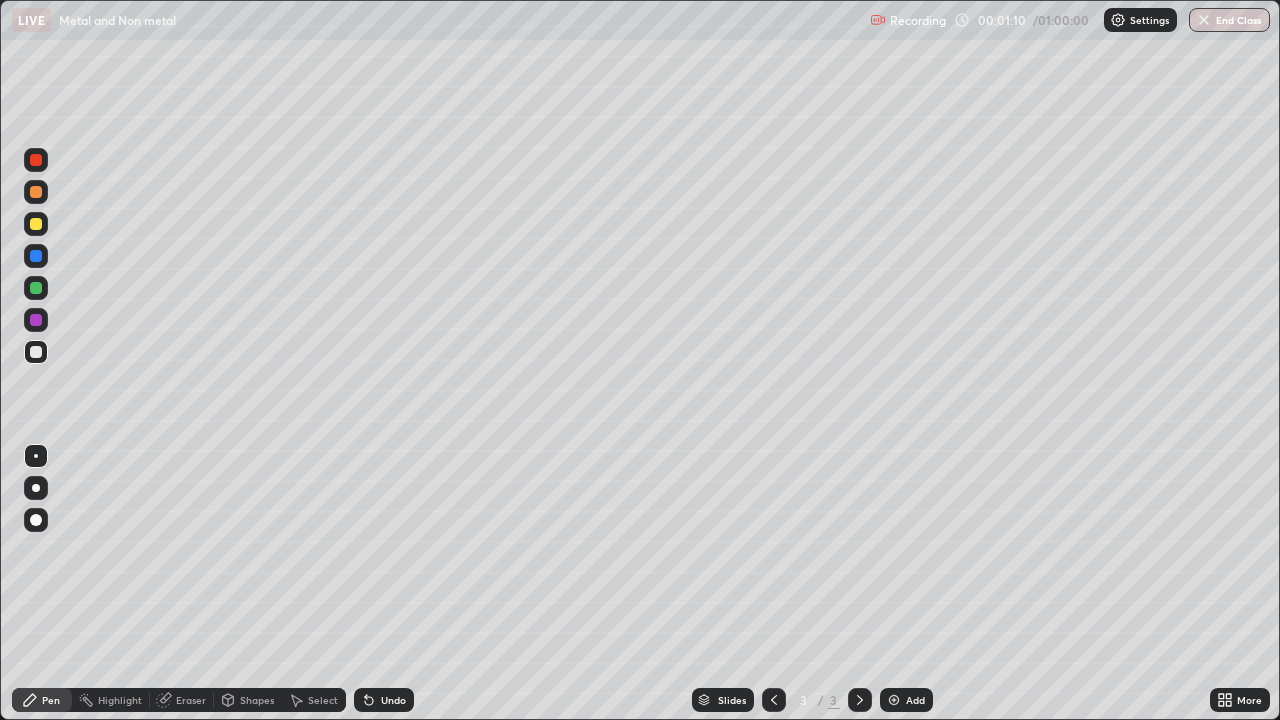 click at bounding box center [36, 224] 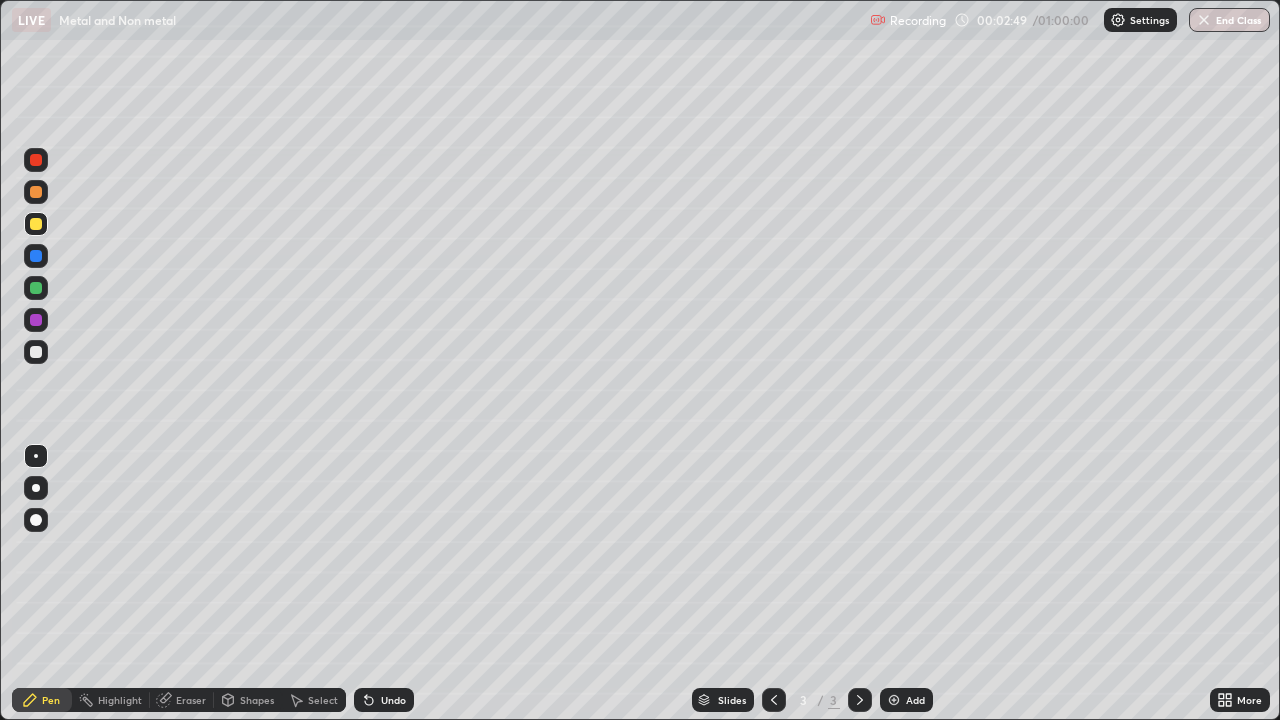 click at bounding box center (36, 352) 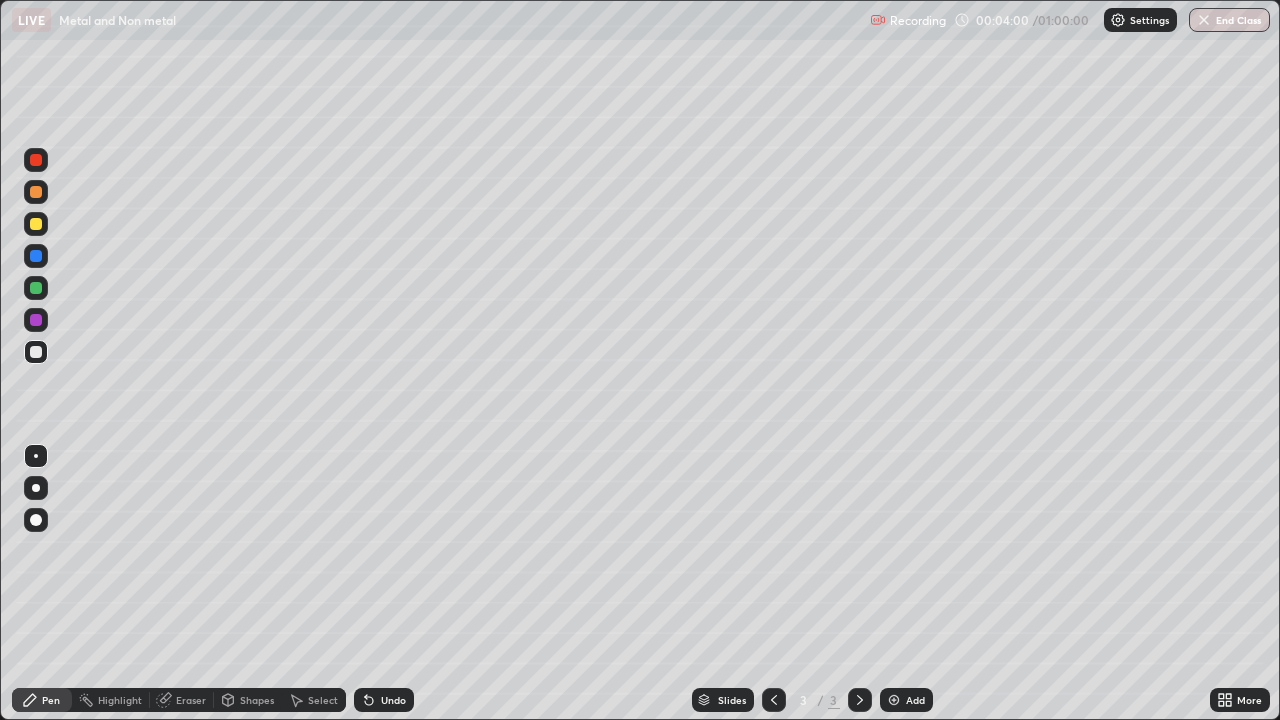 click at bounding box center [36, 224] 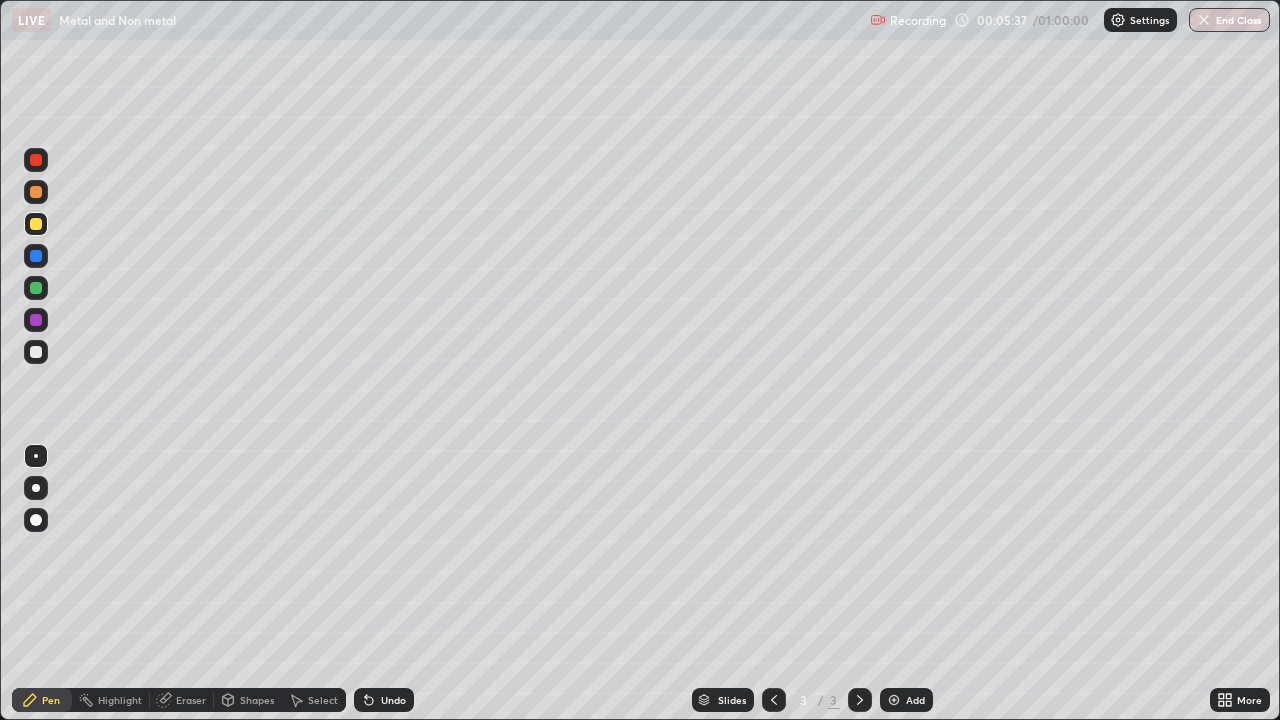 click on "Undo" at bounding box center [384, 700] 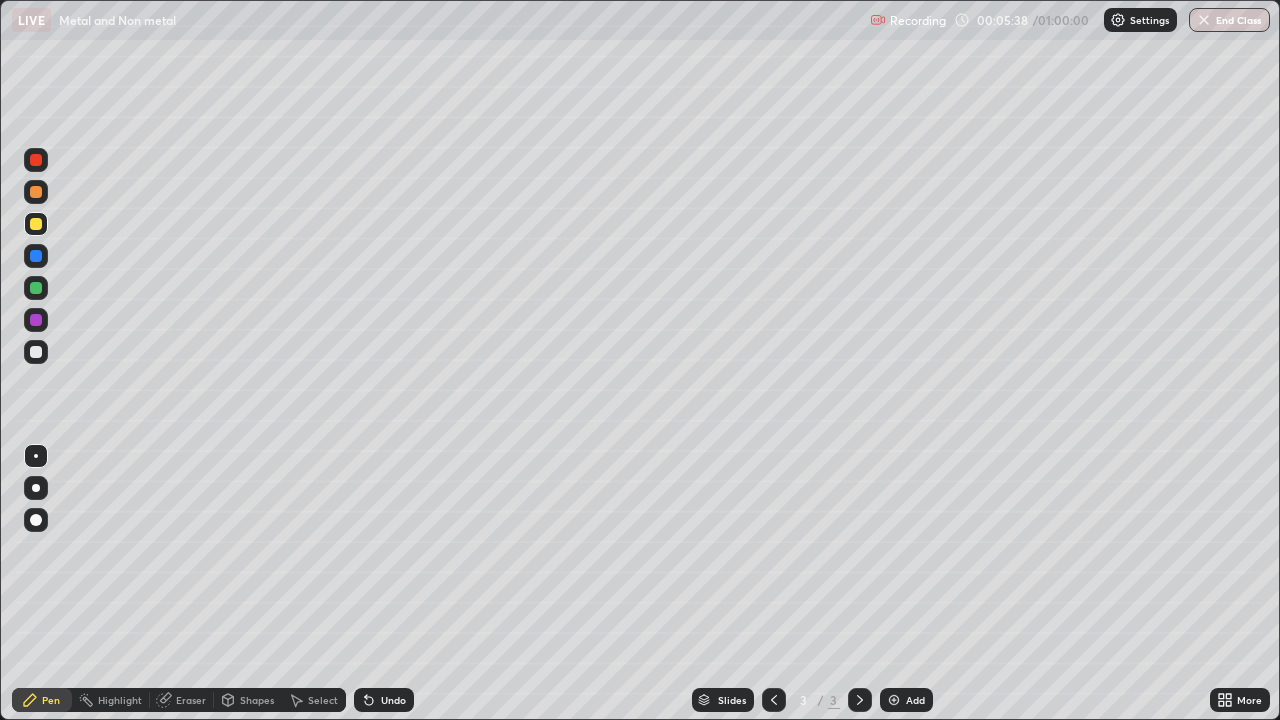 click on "Undo" at bounding box center [393, 700] 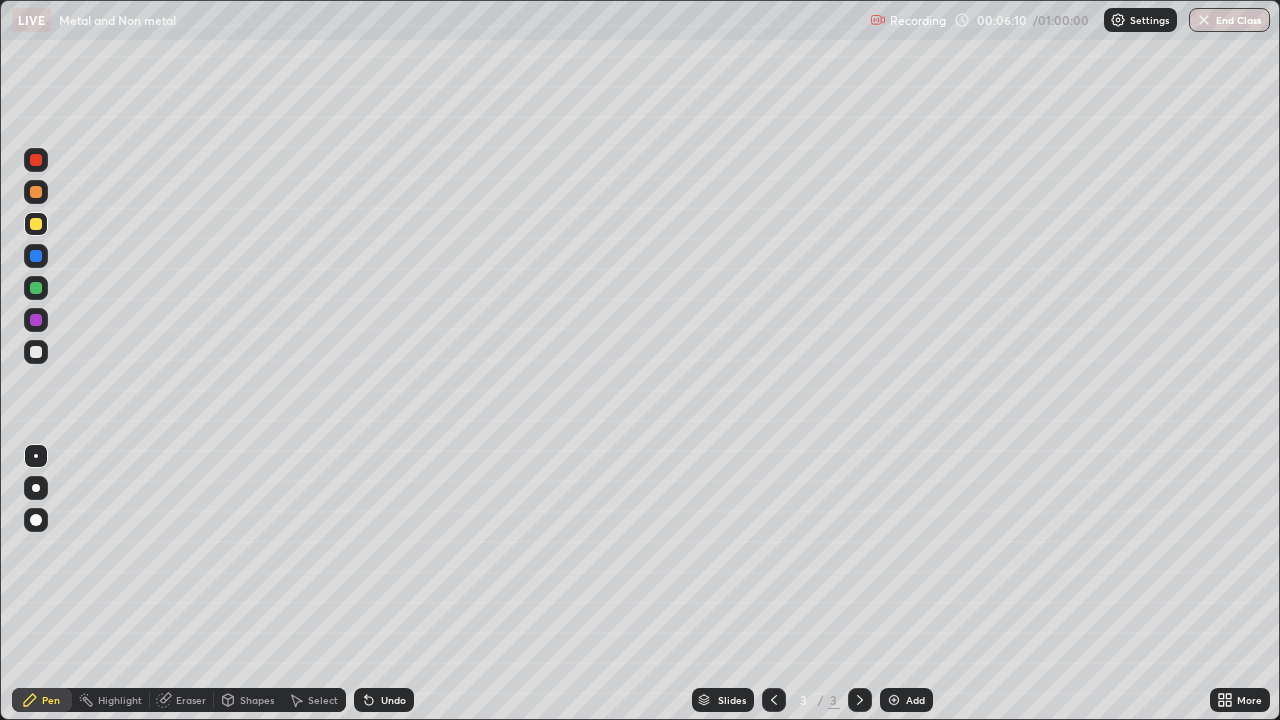 click at bounding box center (36, 352) 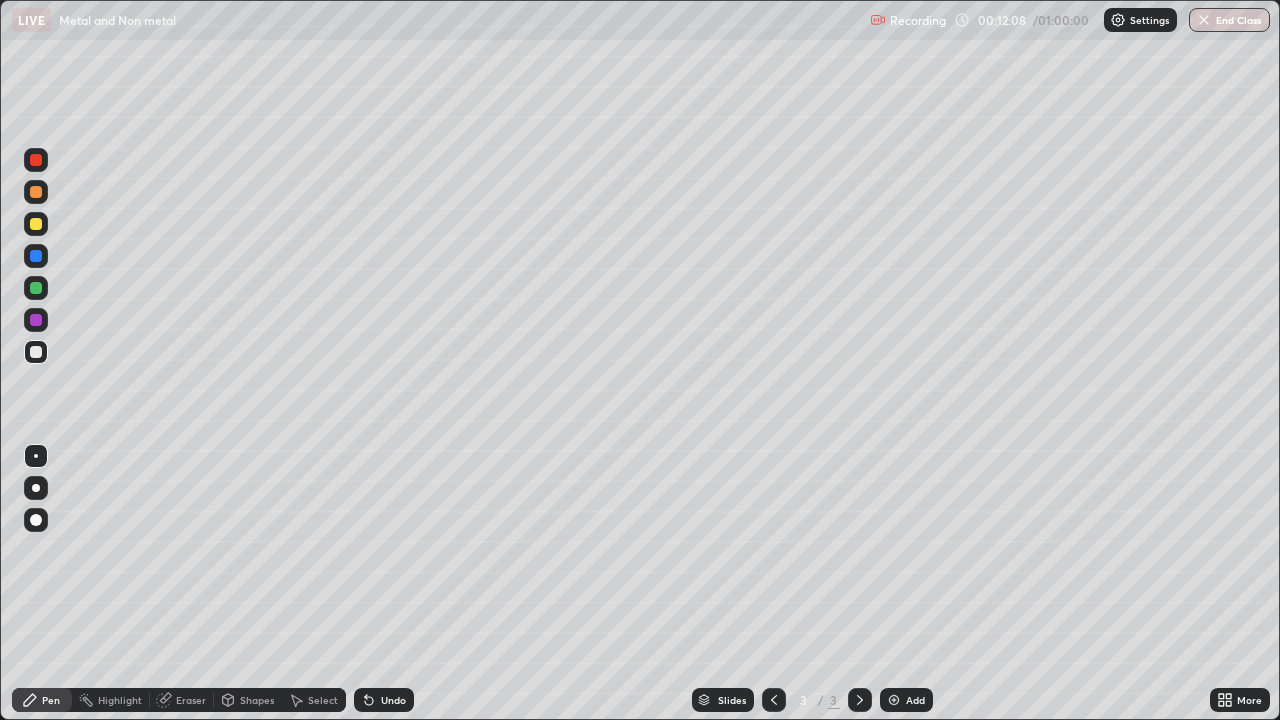 click at bounding box center [894, 700] 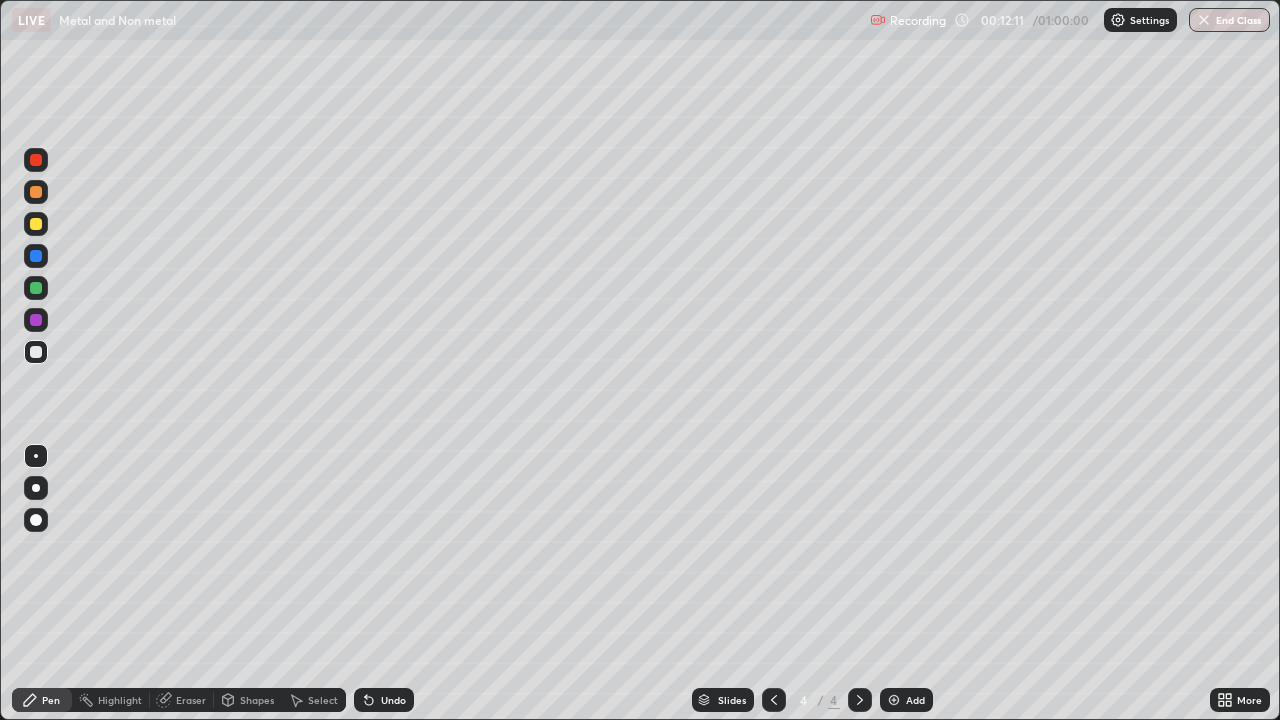 click at bounding box center (36, 224) 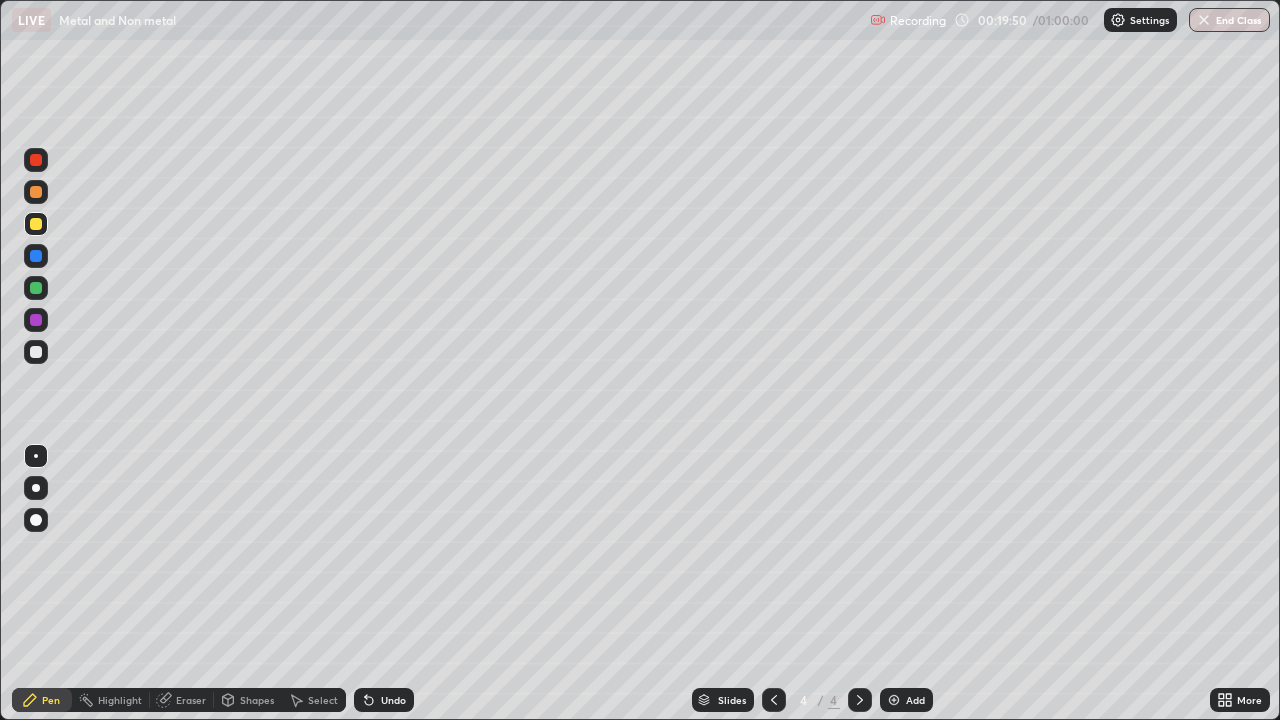 click at bounding box center [36, 352] 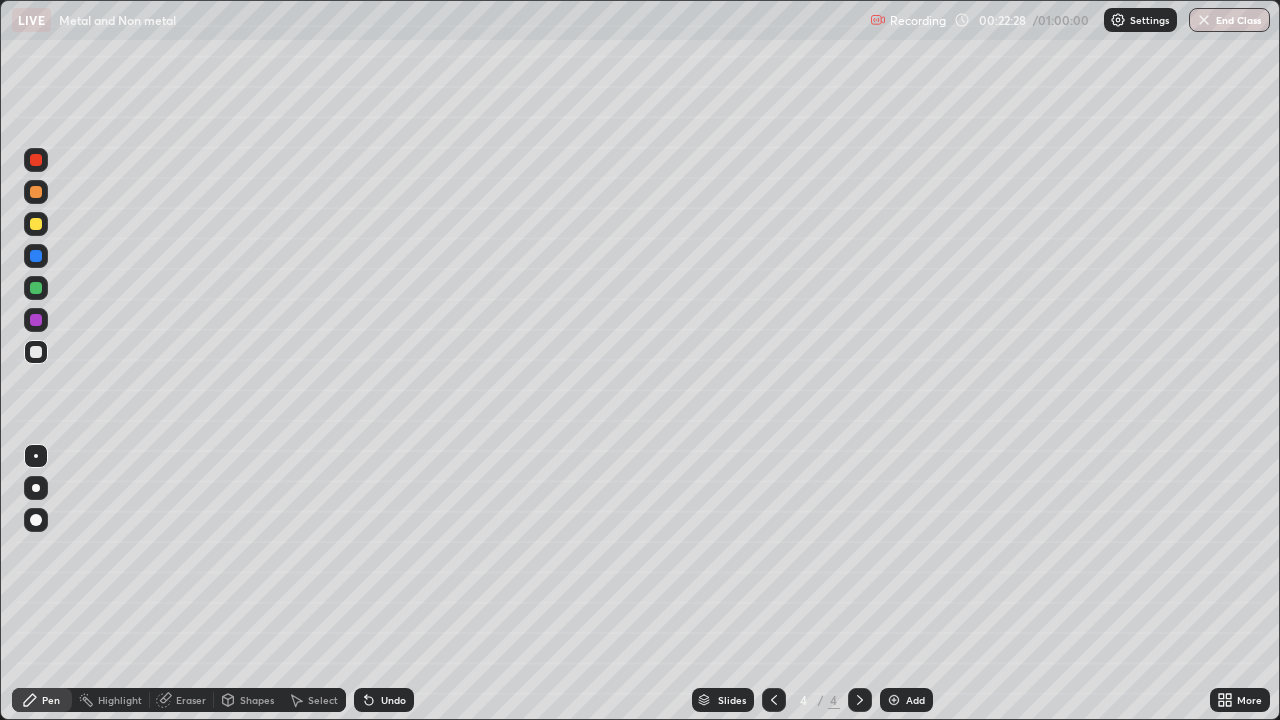 click on "Add" at bounding box center [906, 700] 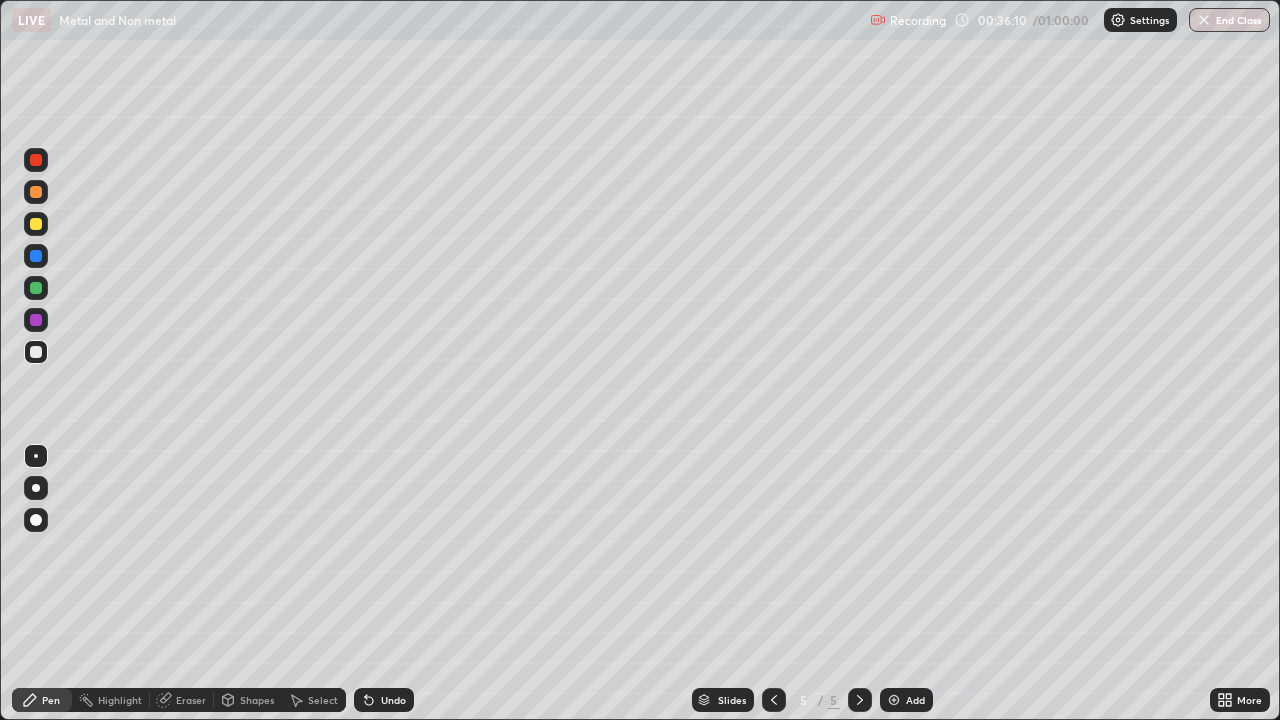 click on "Add" at bounding box center (915, 700) 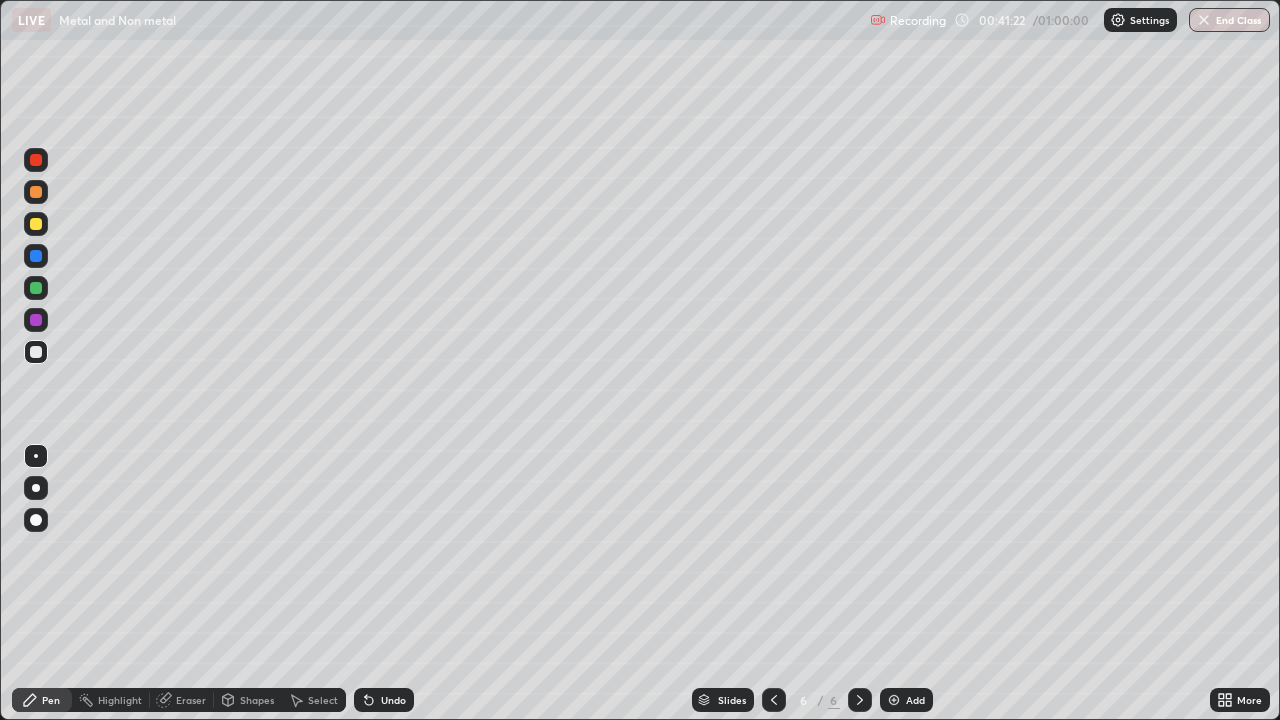 click on "Undo" at bounding box center [384, 700] 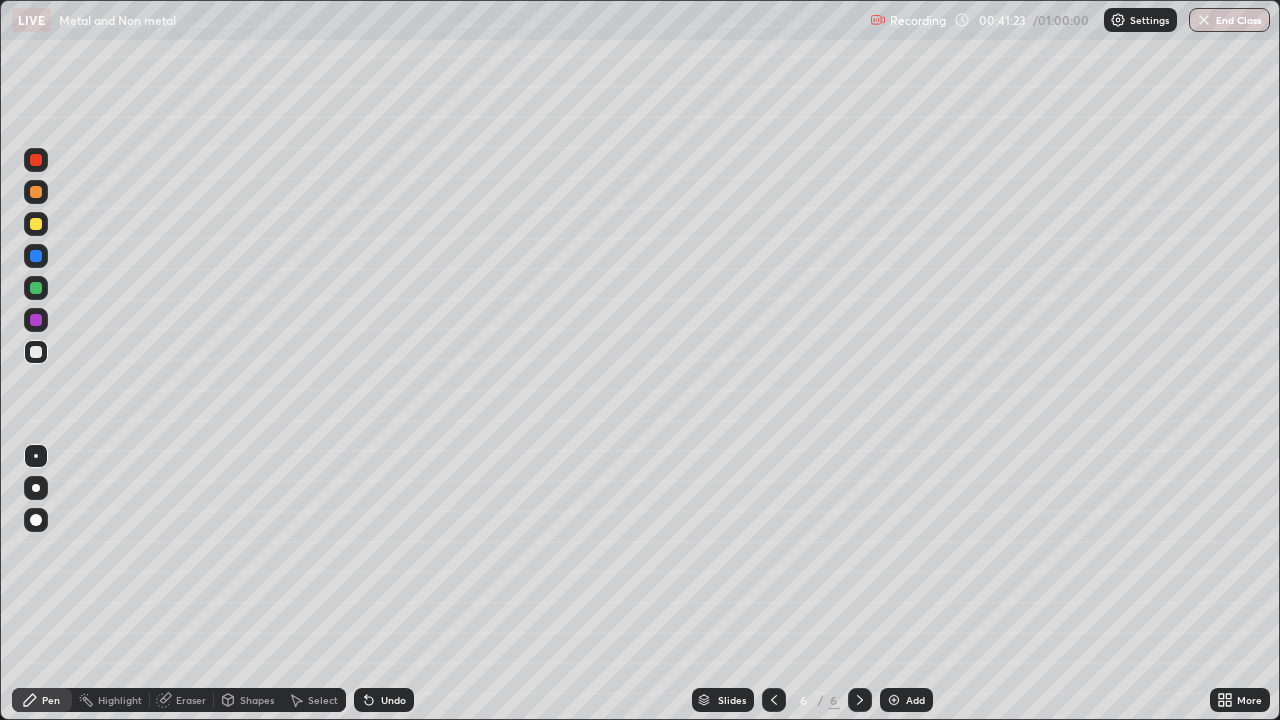 click on "Undo" at bounding box center (384, 700) 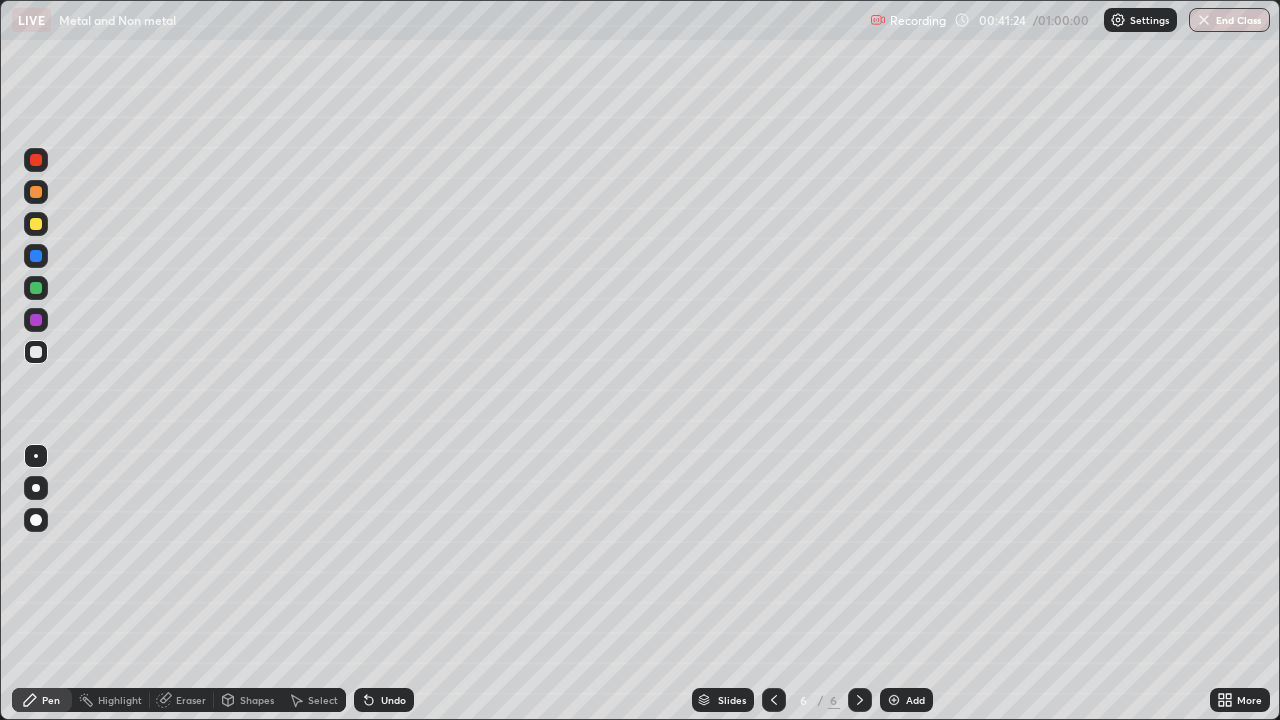 click on "Undo" at bounding box center [384, 700] 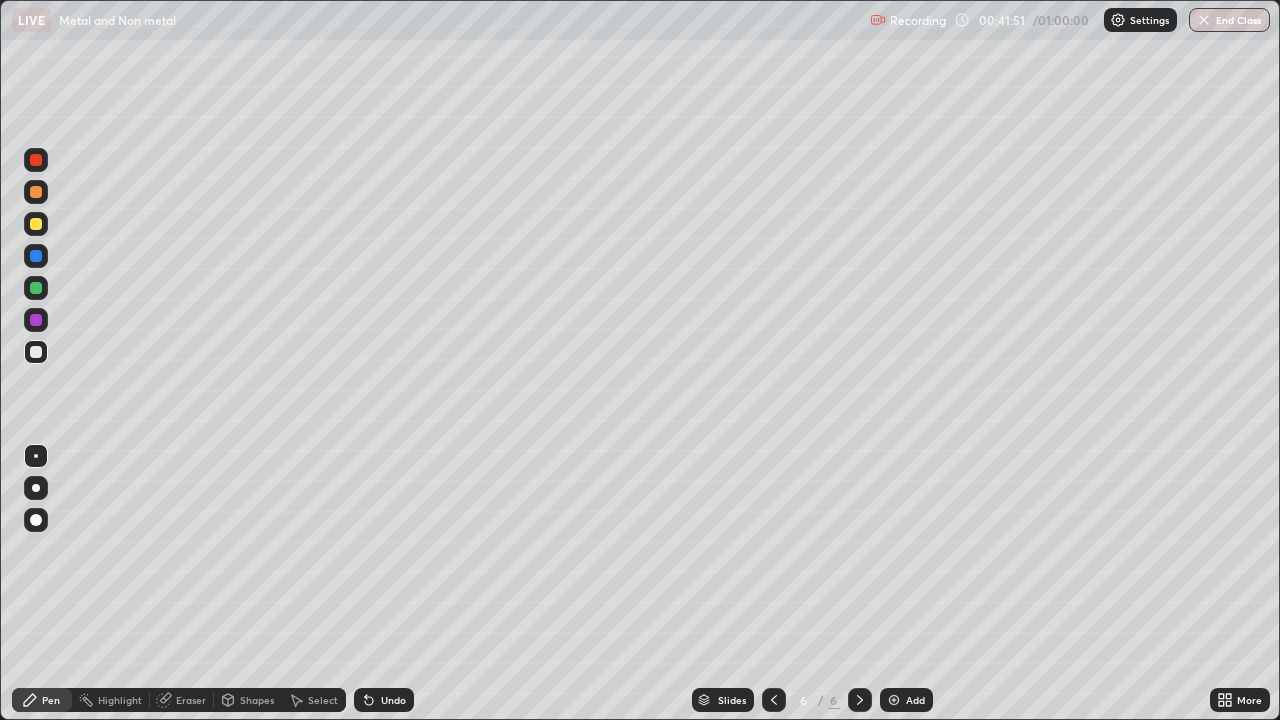 click on "Eraser" at bounding box center [191, 700] 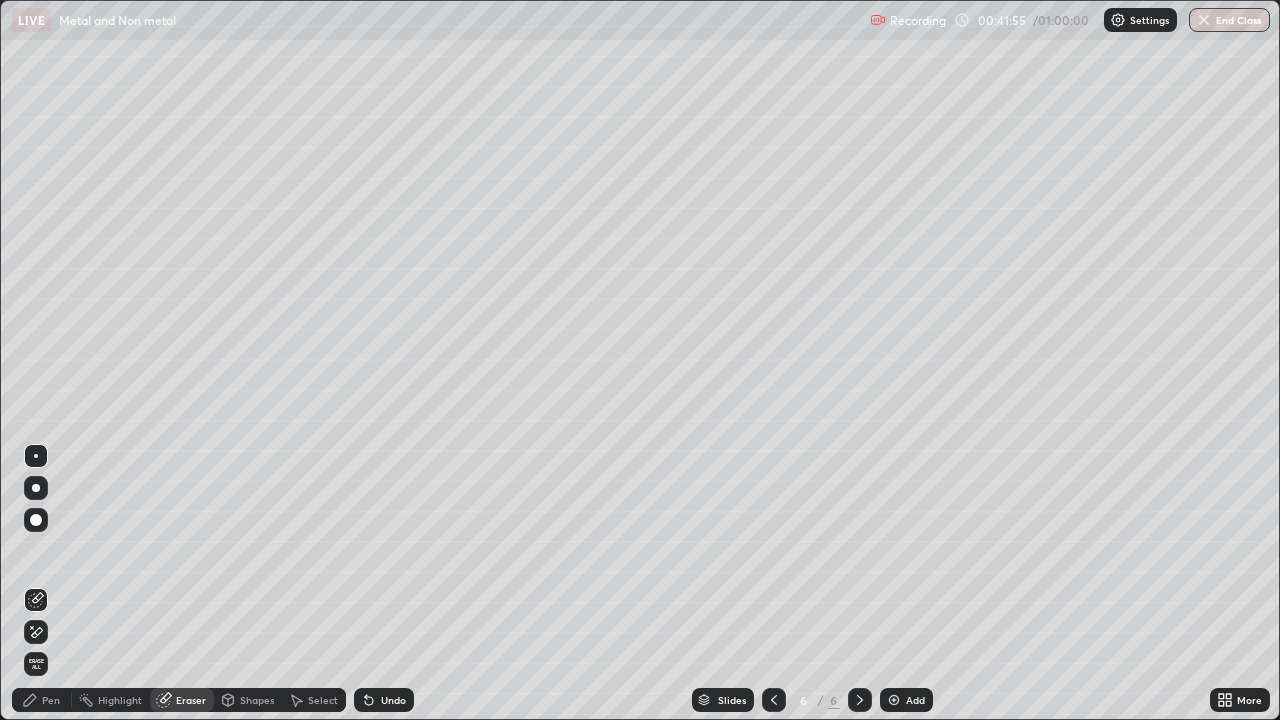 click on "Pen" at bounding box center (42, 700) 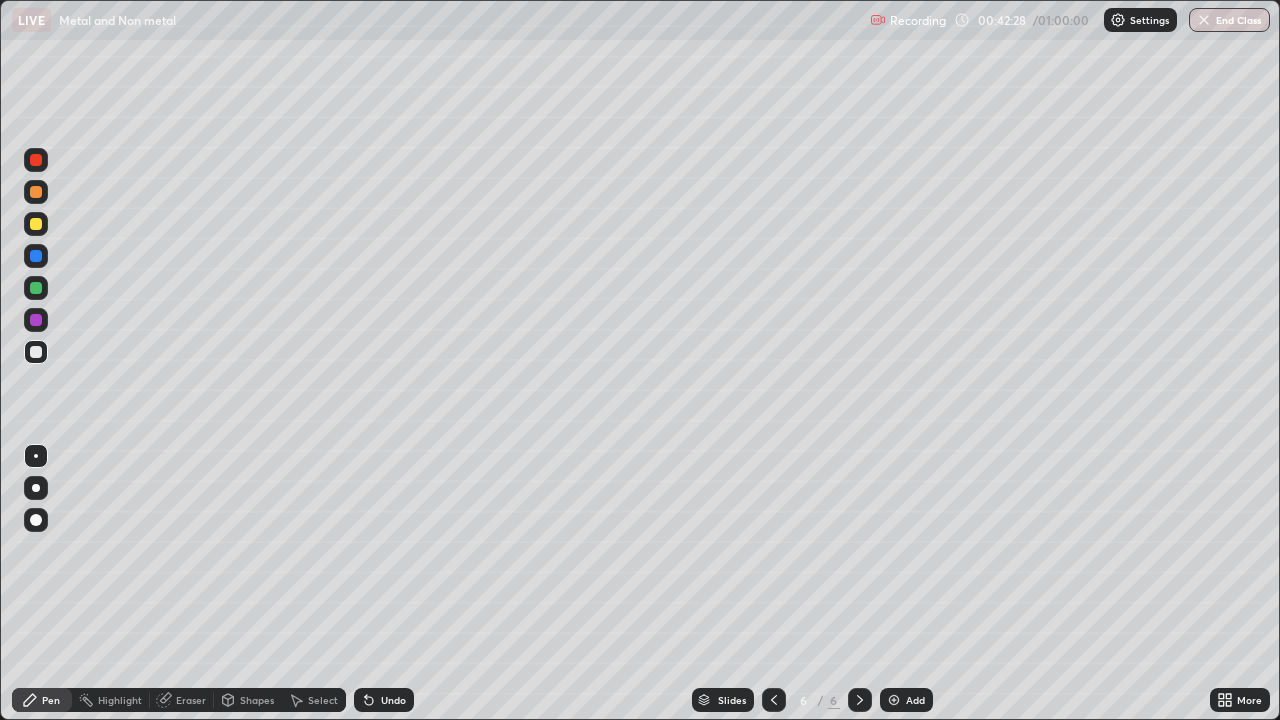 click on "Erase all" at bounding box center (36, 360) 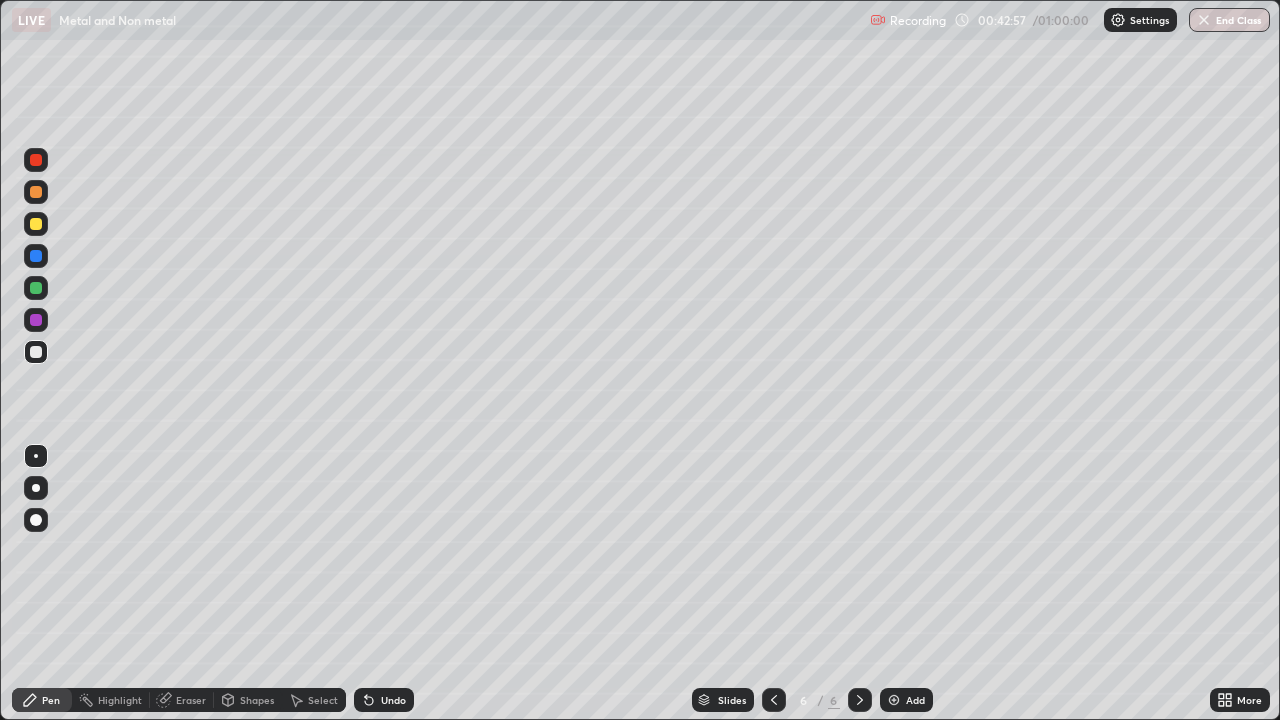 click 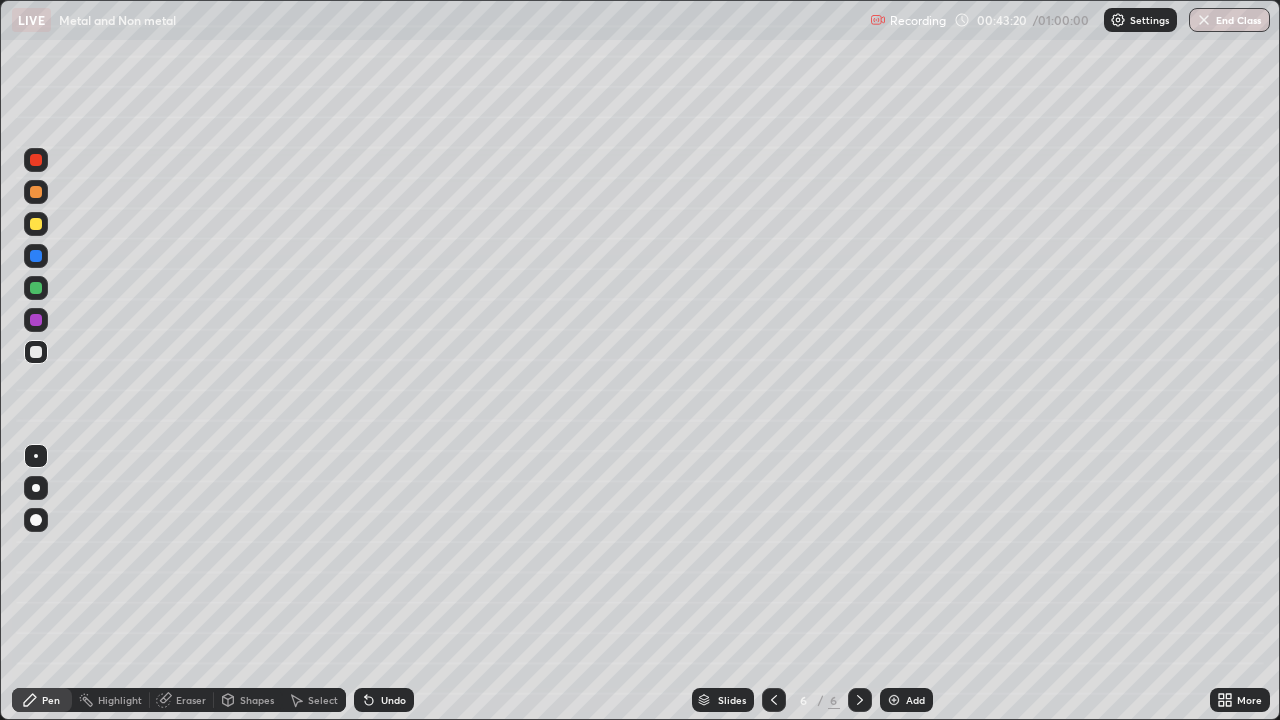 click on "Eraser" at bounding box center [182, 700] 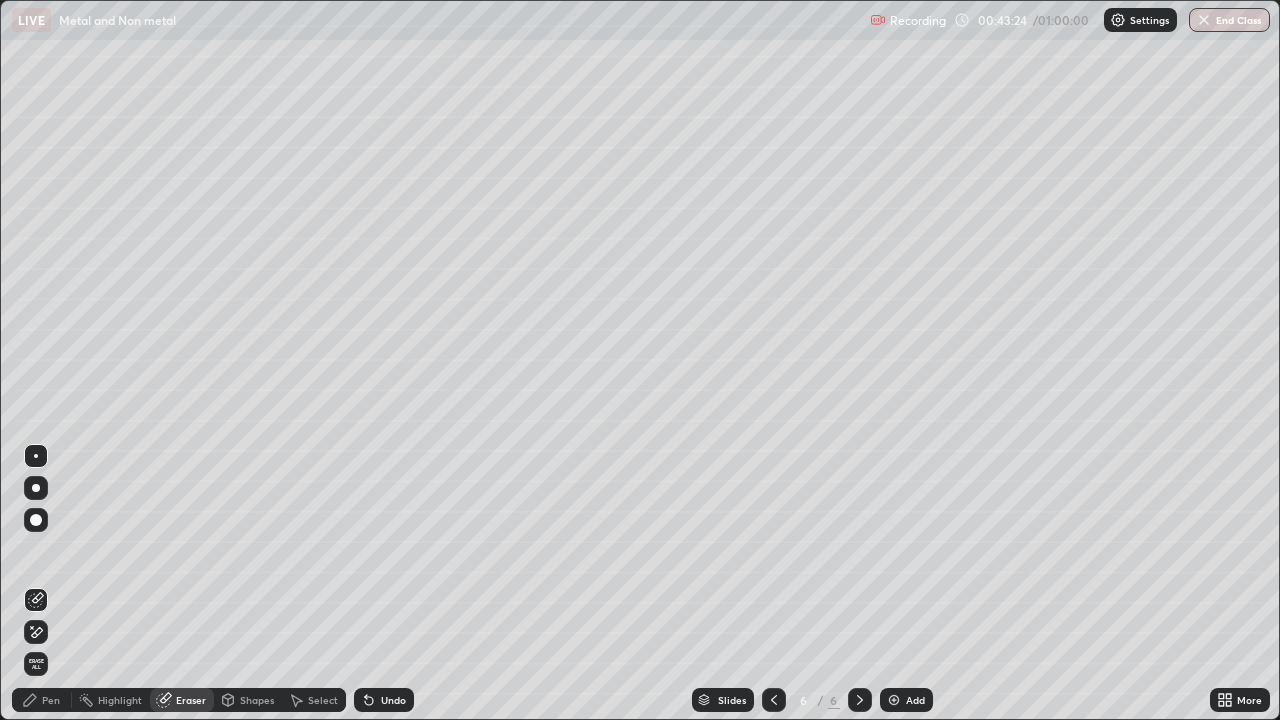click on "Pen" at bounding box center (51, 700) 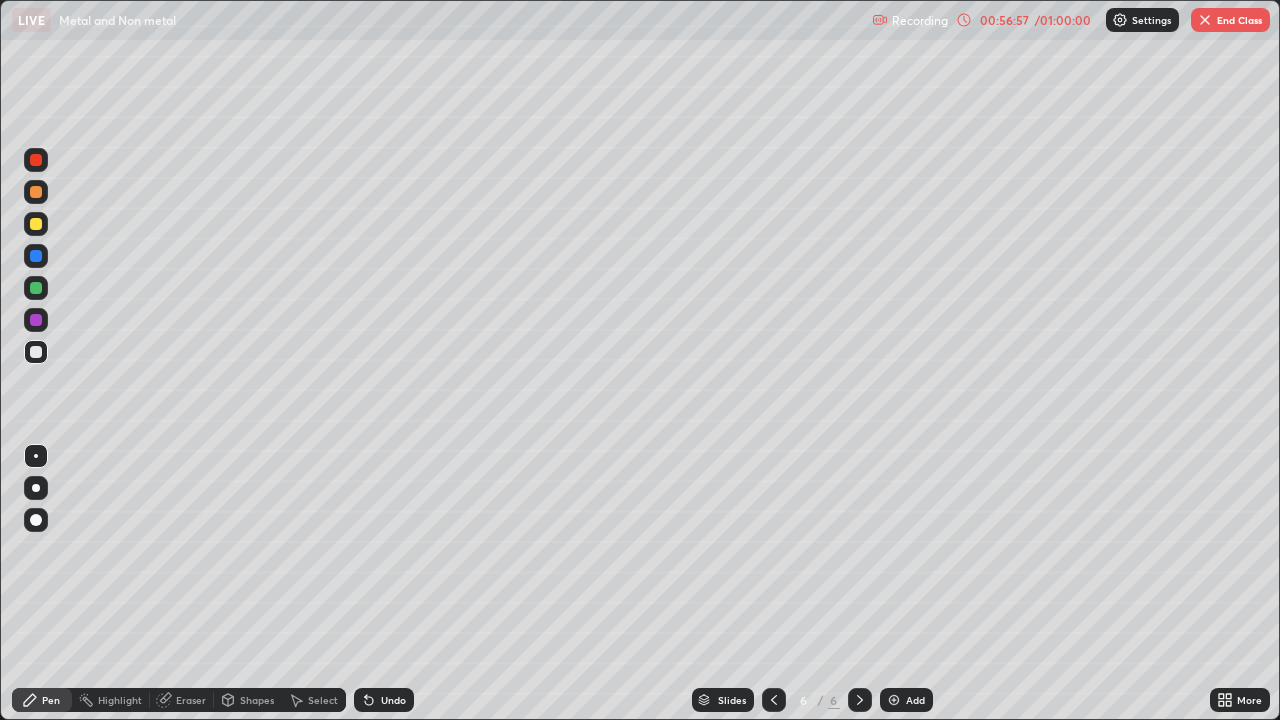 click on "End Class" at bounding box center [1230, 20] 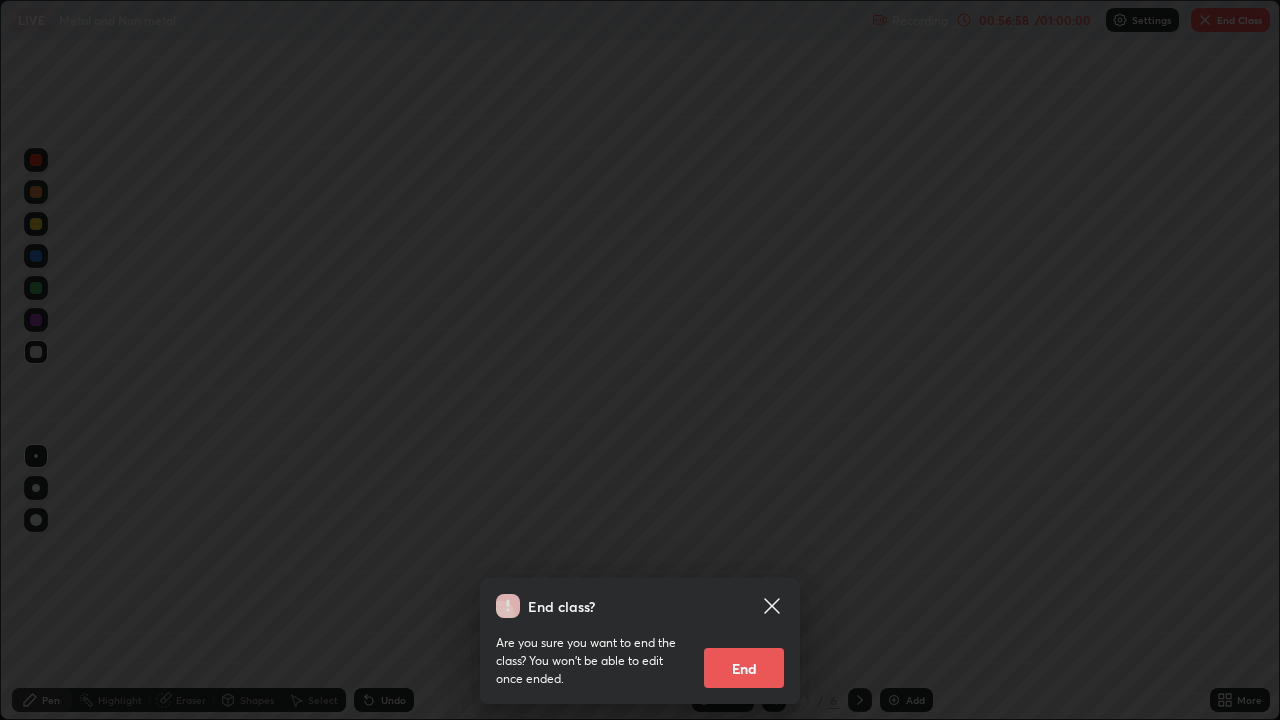 click on "End" at bounding box center (744, 668) 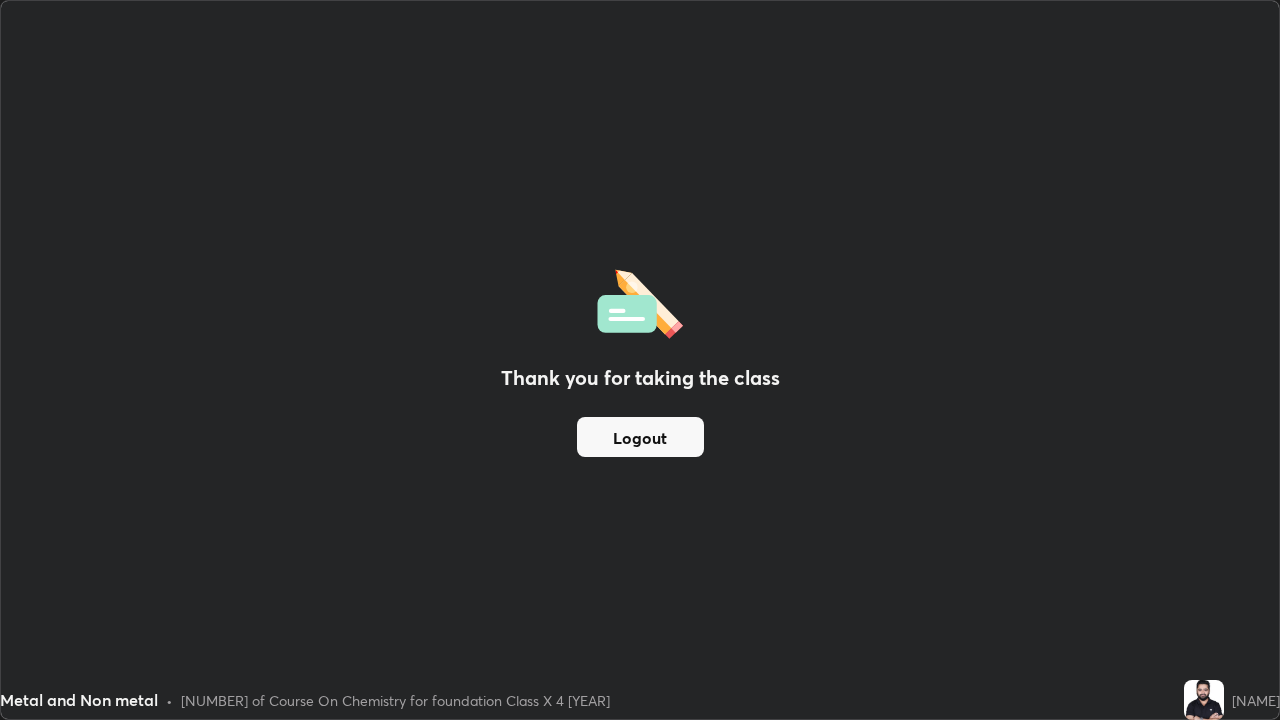 click on "Logout" at bounding box center (640, 437) 